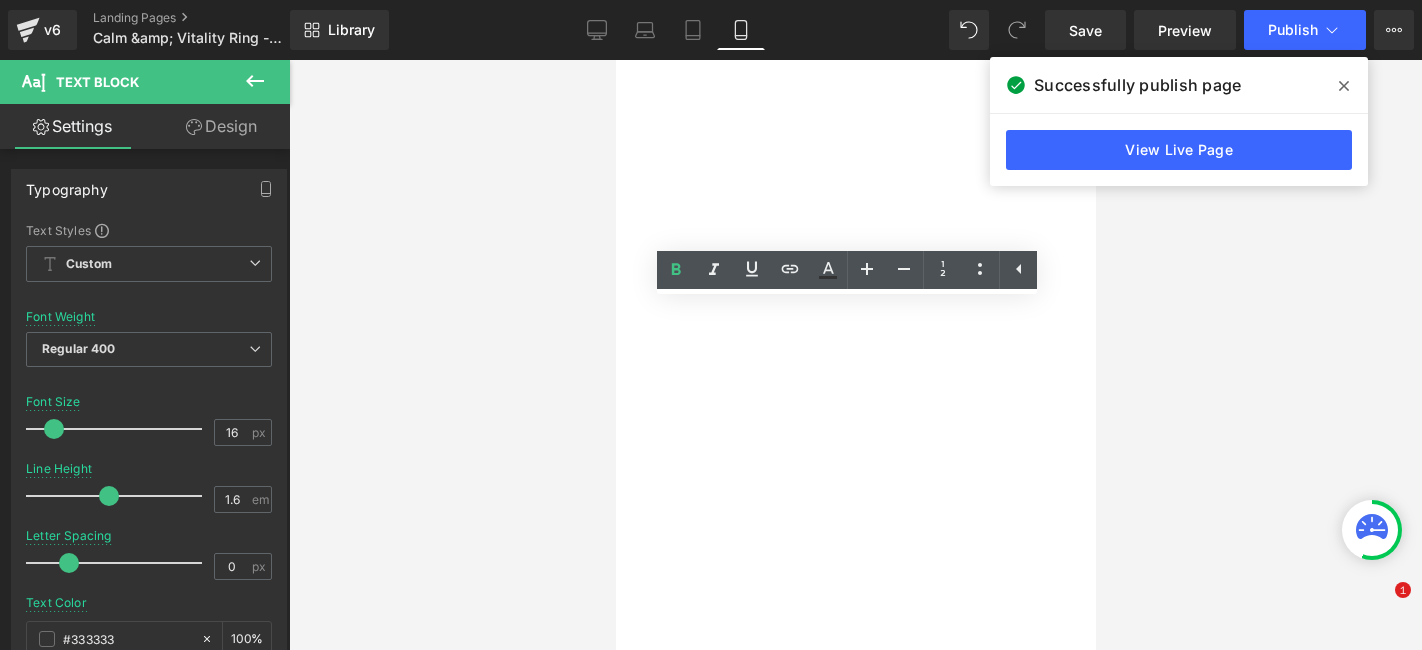 scroll, scrollTop: 0, scrollLeft: 0, axis: both 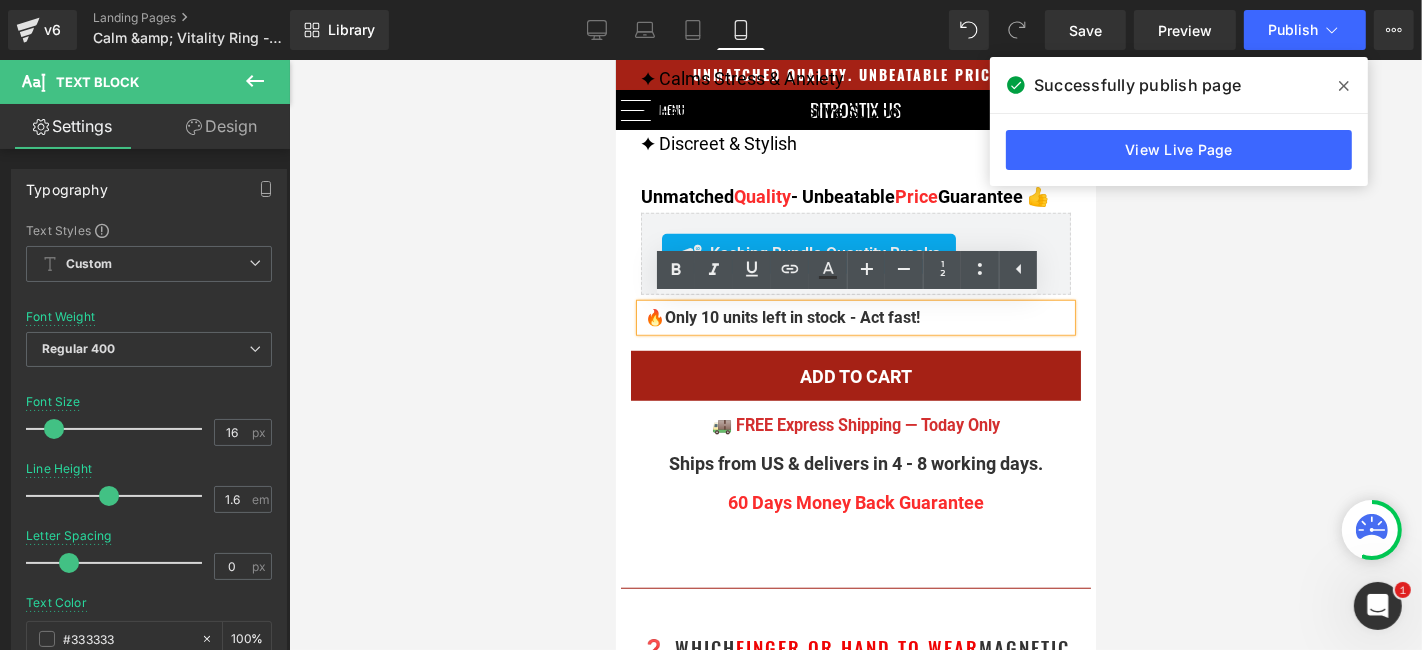copy on "🔥  Only 10 units left in stock - Act fast!" 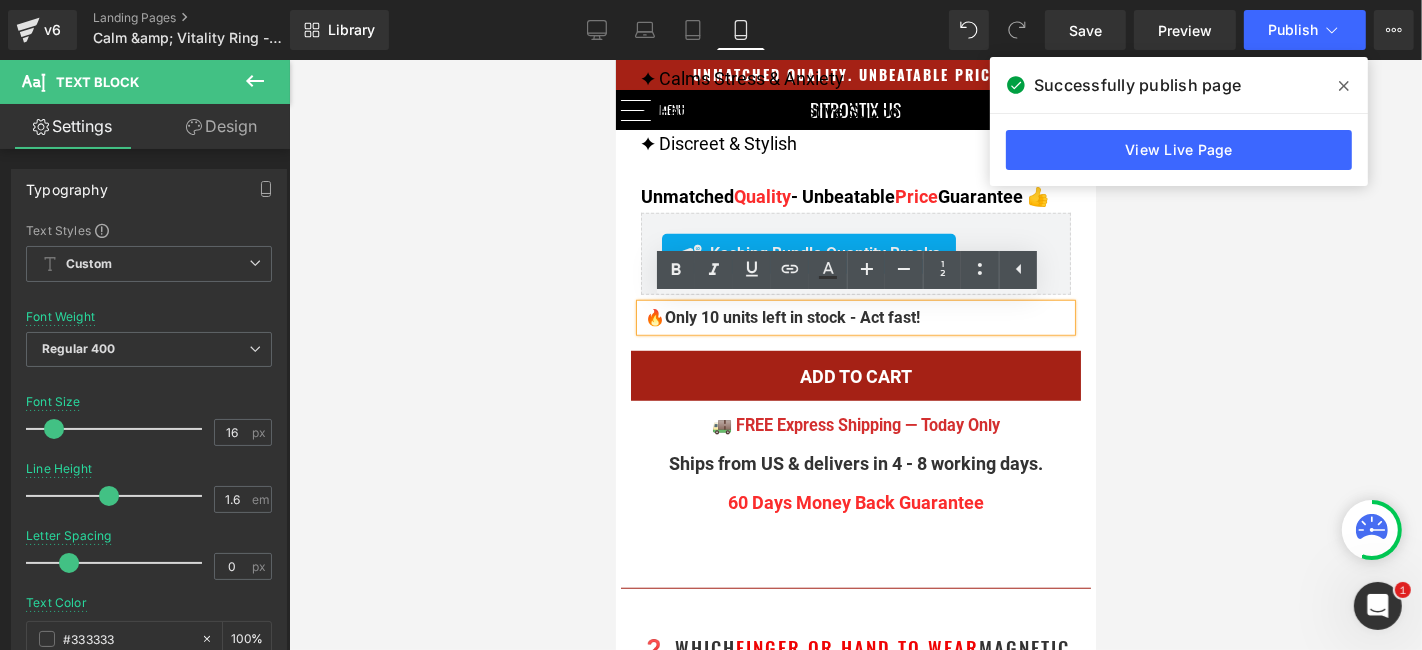 scroll, scrollTop: 0, scrollLeft: 0, axis: both 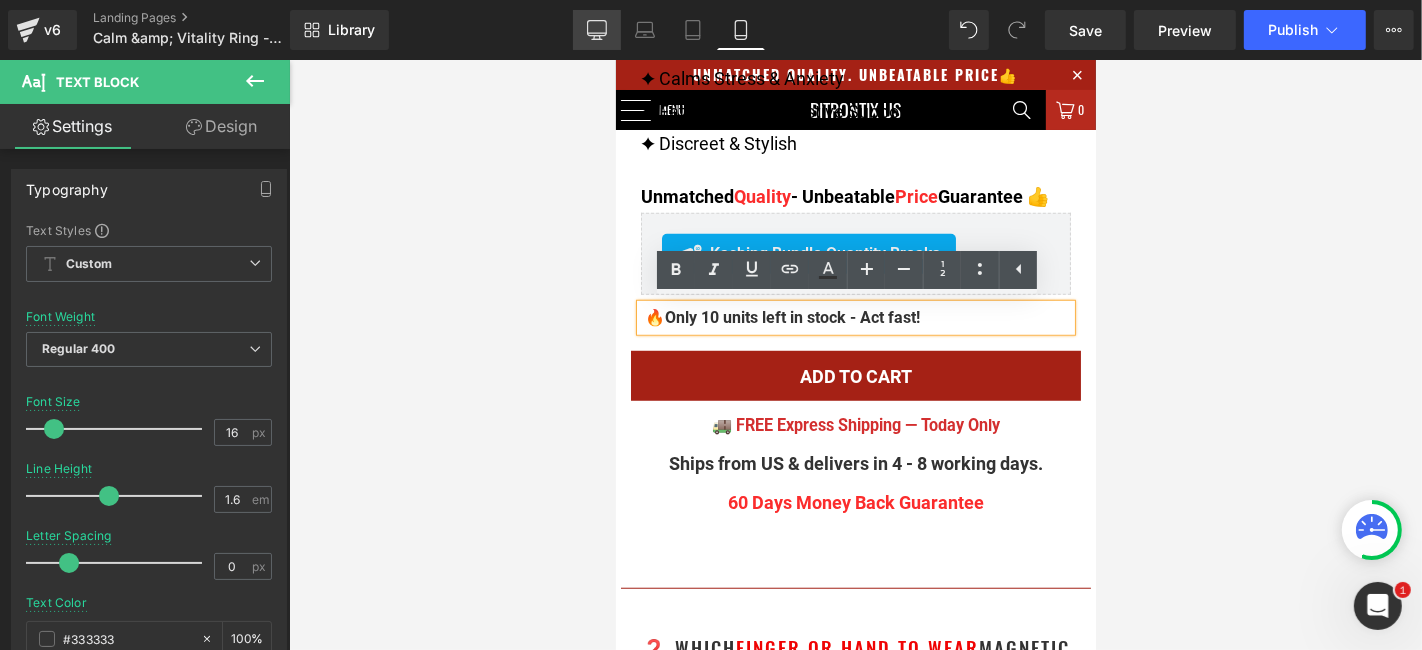click on "Desktop" at bounding box center [597, 30] 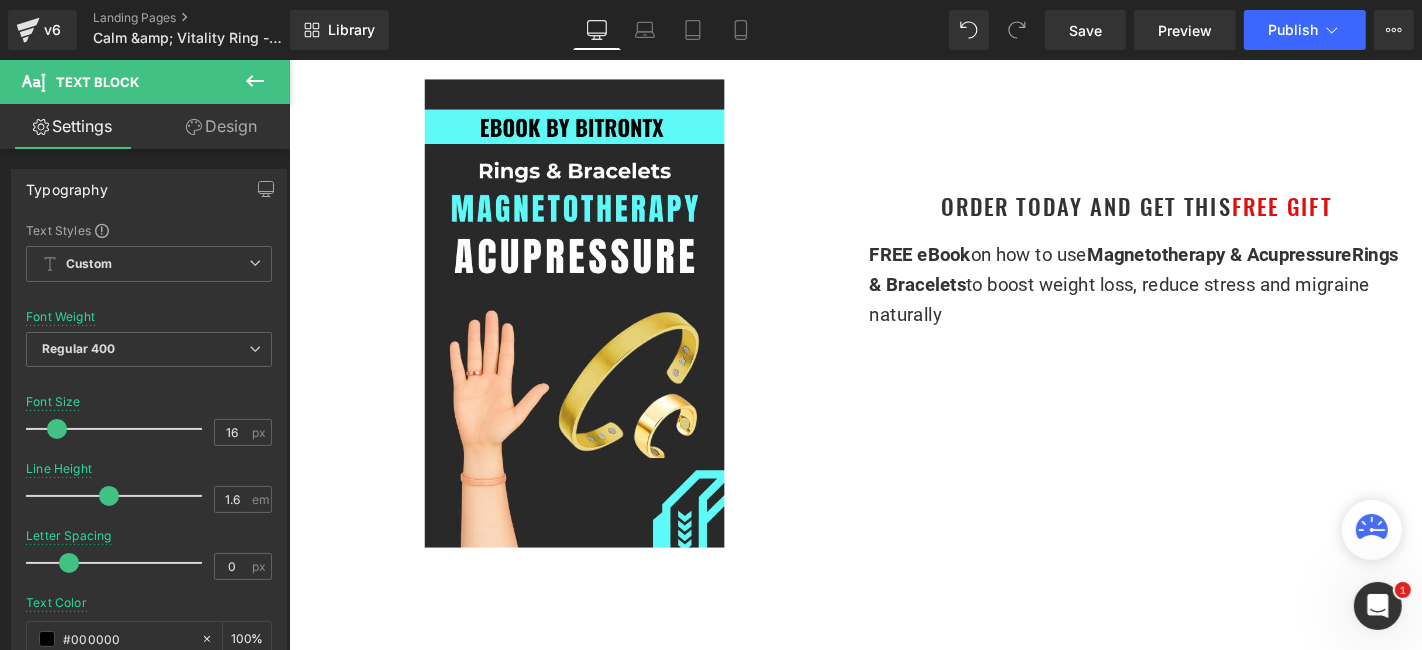 type on "18" 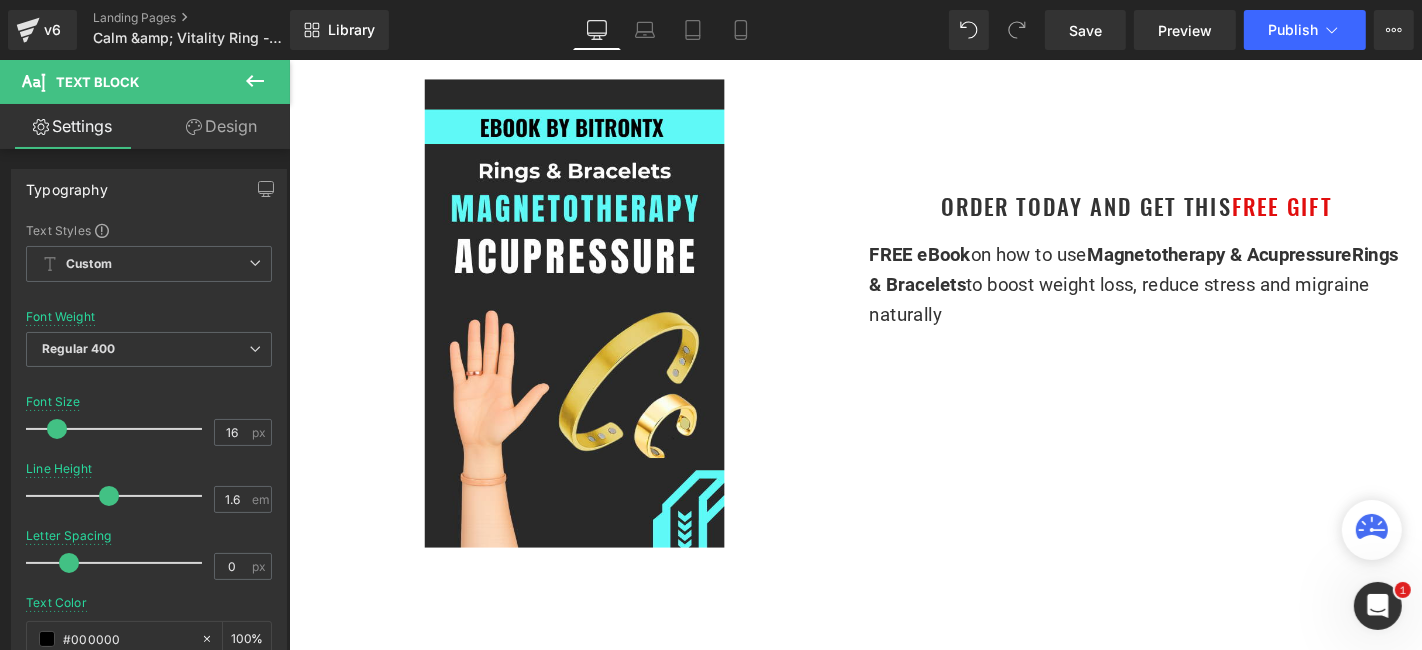 type on "#000000" 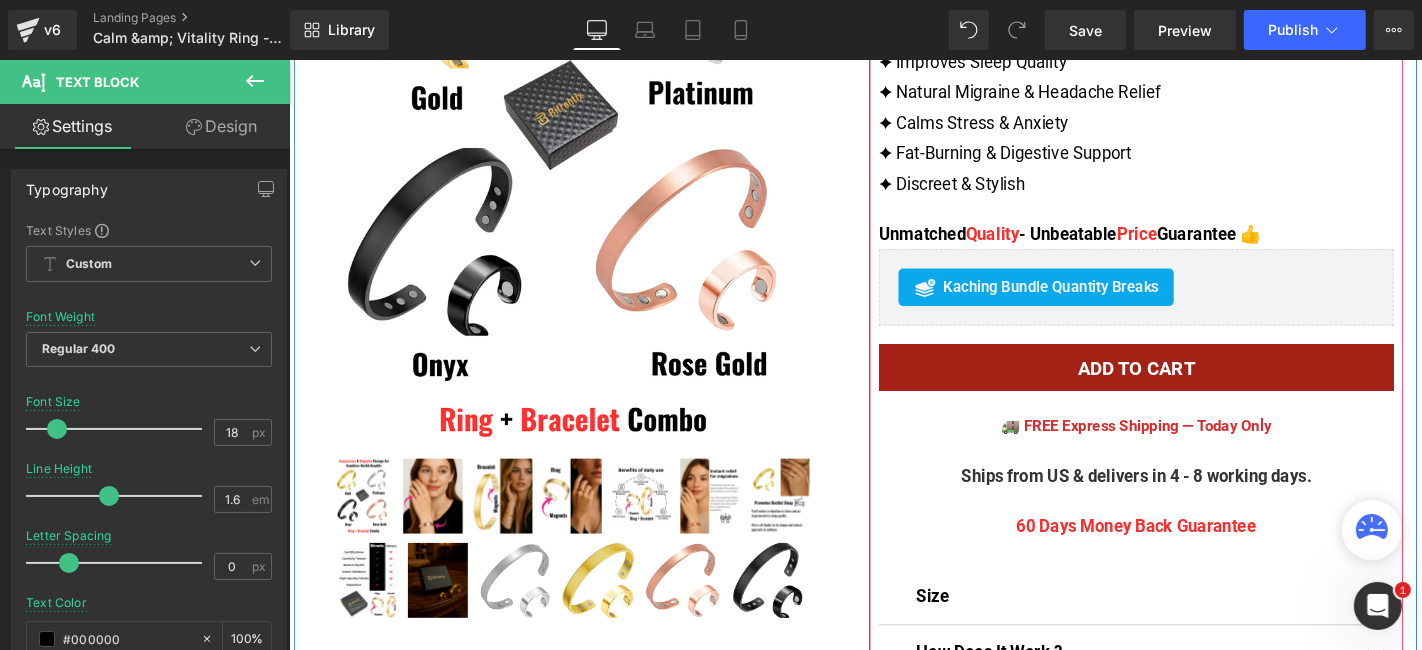 scroll, scrollTop: 444, scrollLeft: 0, axis: vertical 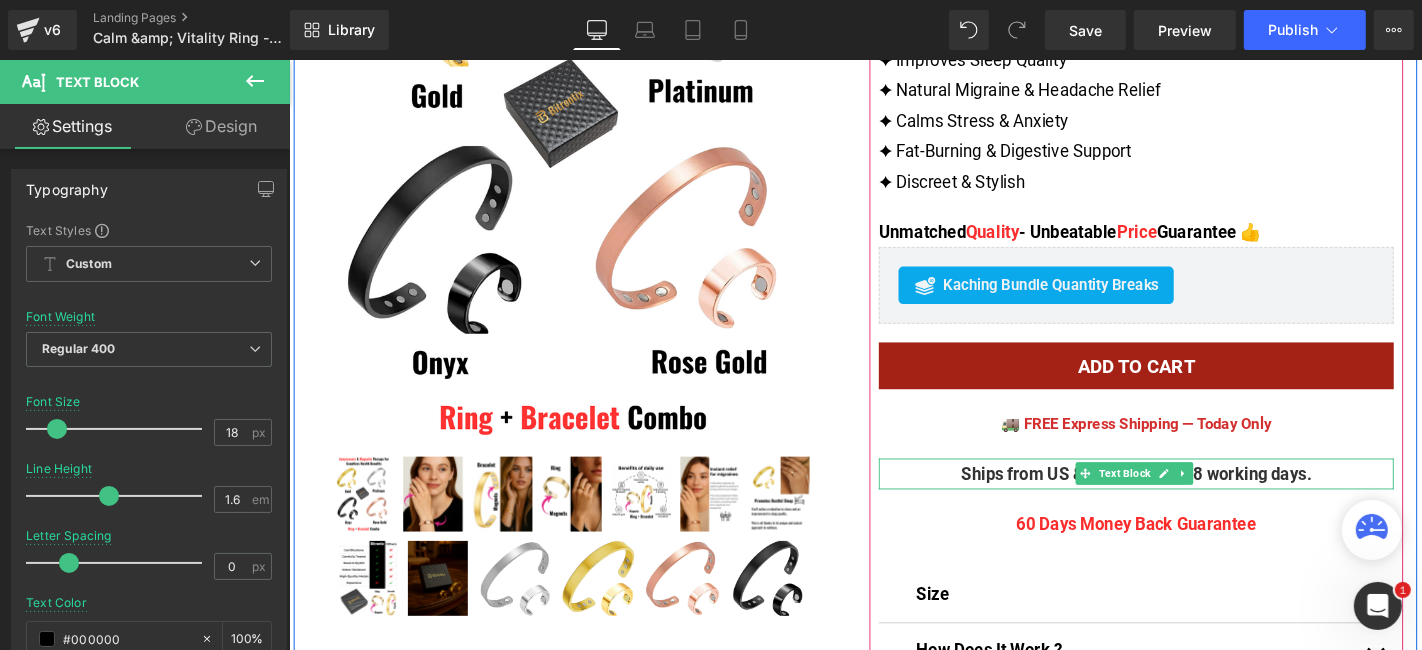 click 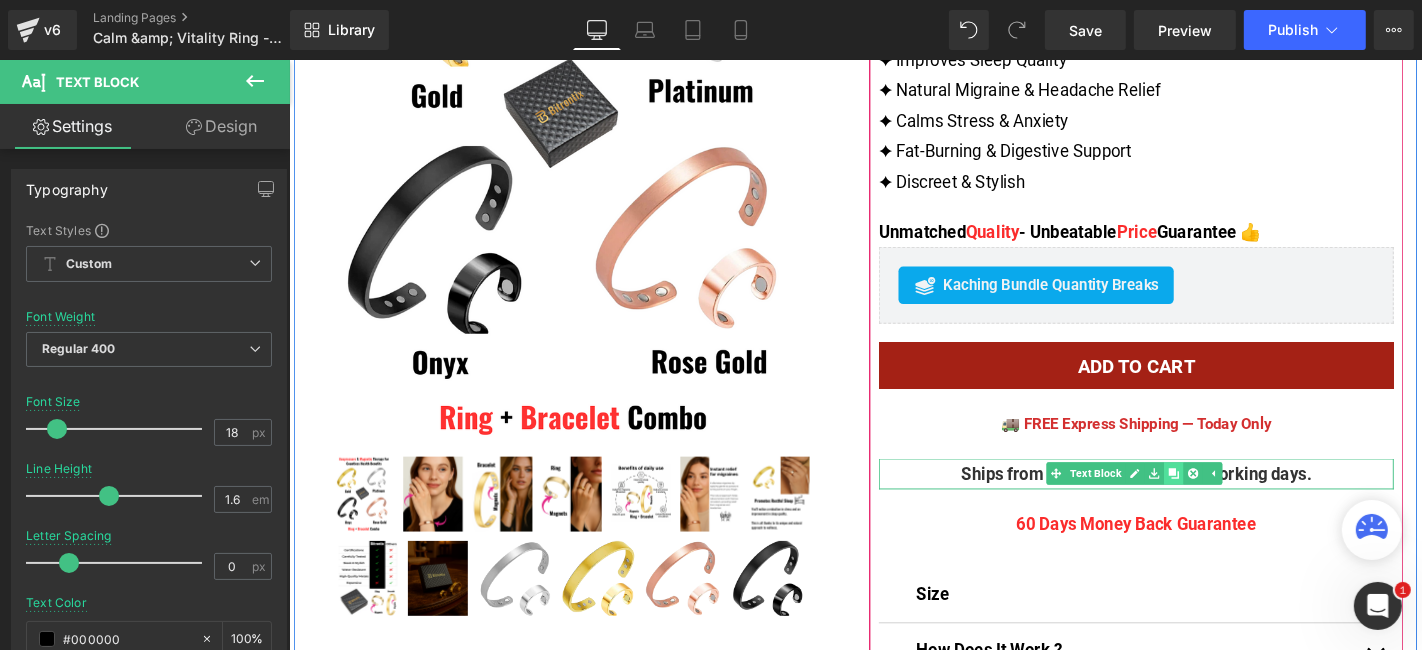 click 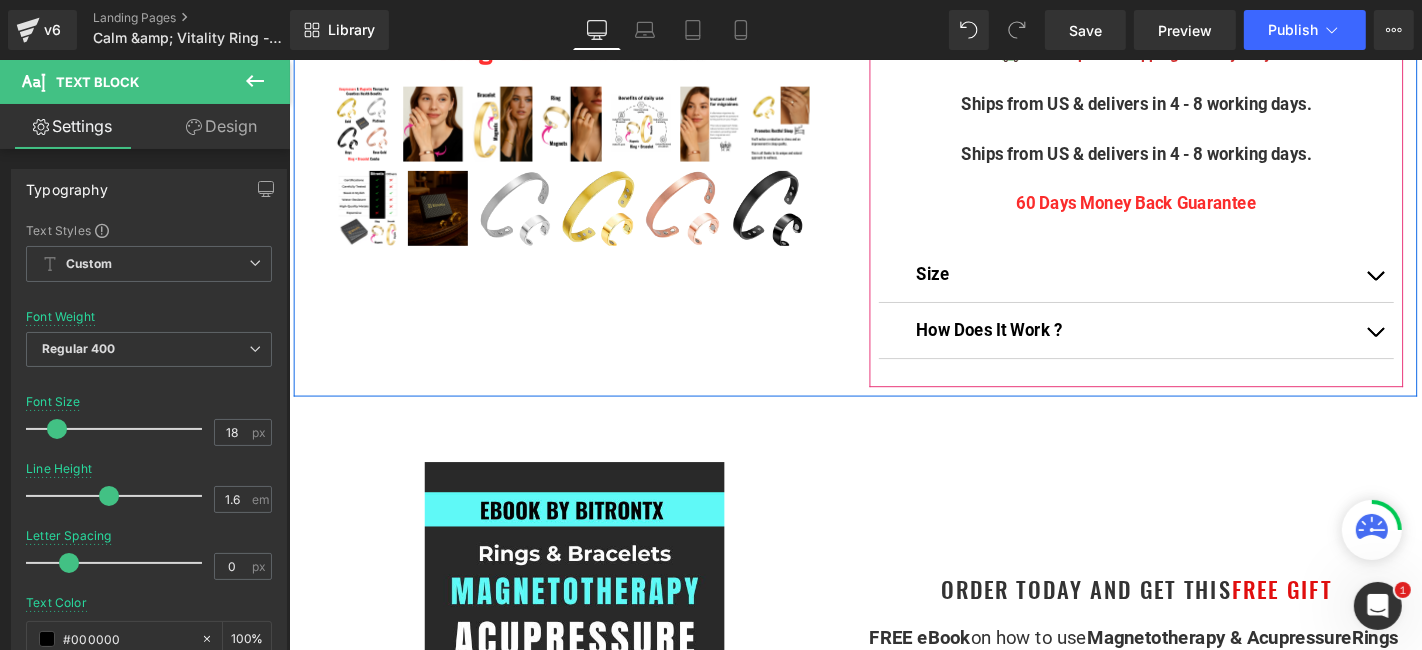 scroll, scrollTop: 722, scrollLeft: 0, axis: vertical 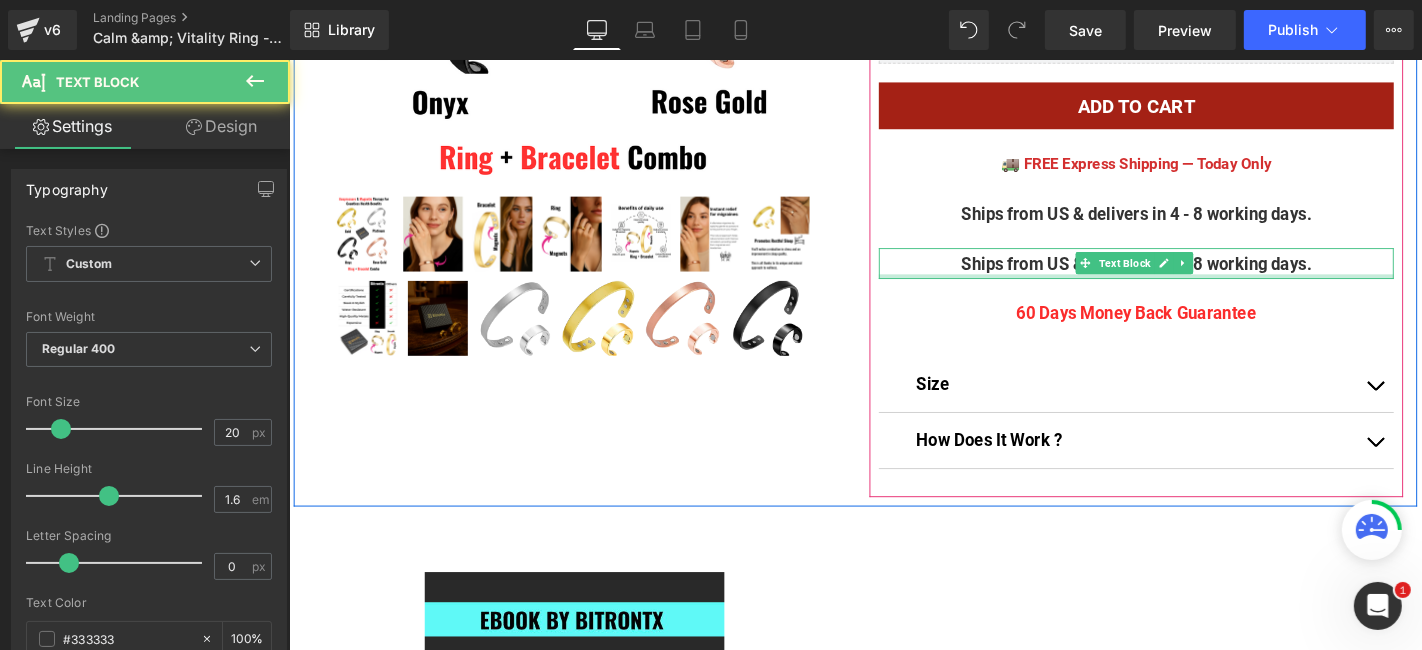 drag, startPoint x: 1151, startPoint y: 287, endPoint x: 1183, endPoint y: 276, distance: 33.83785 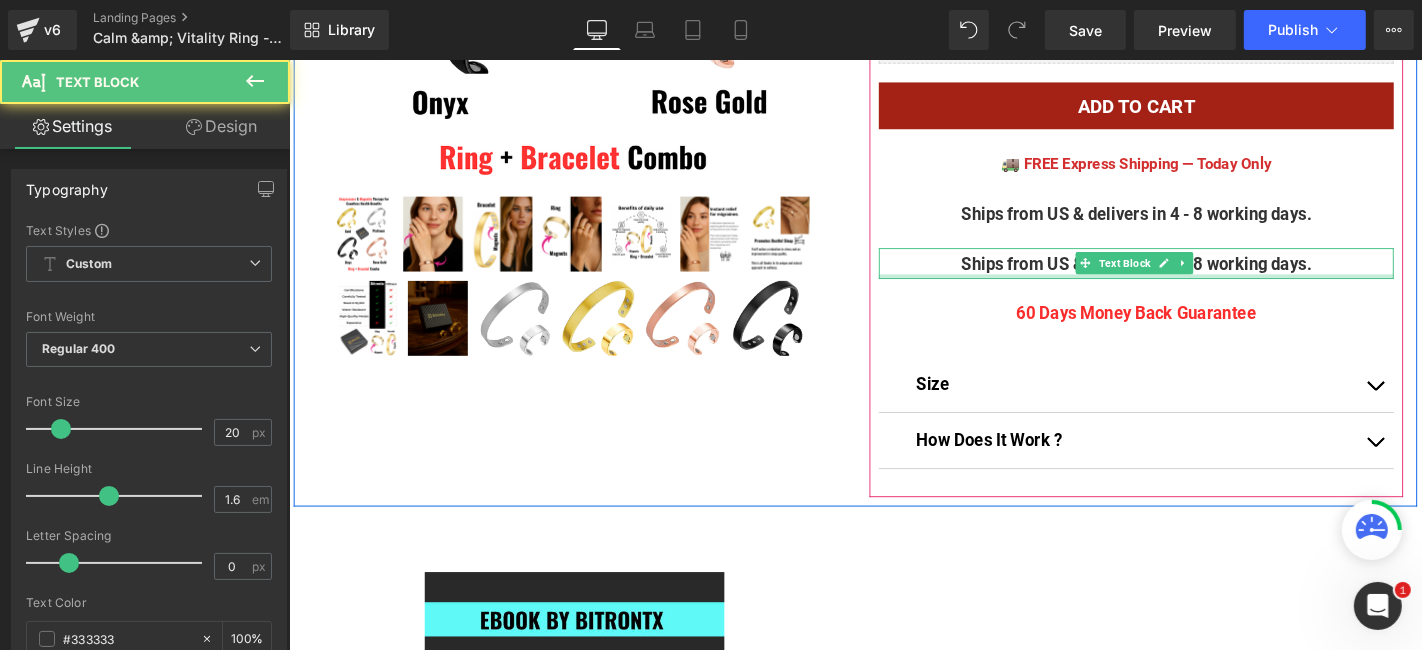 click on "Ships from US & delivers in 4 - 8 working days. Text Block" at bounding box center [1193, 276] 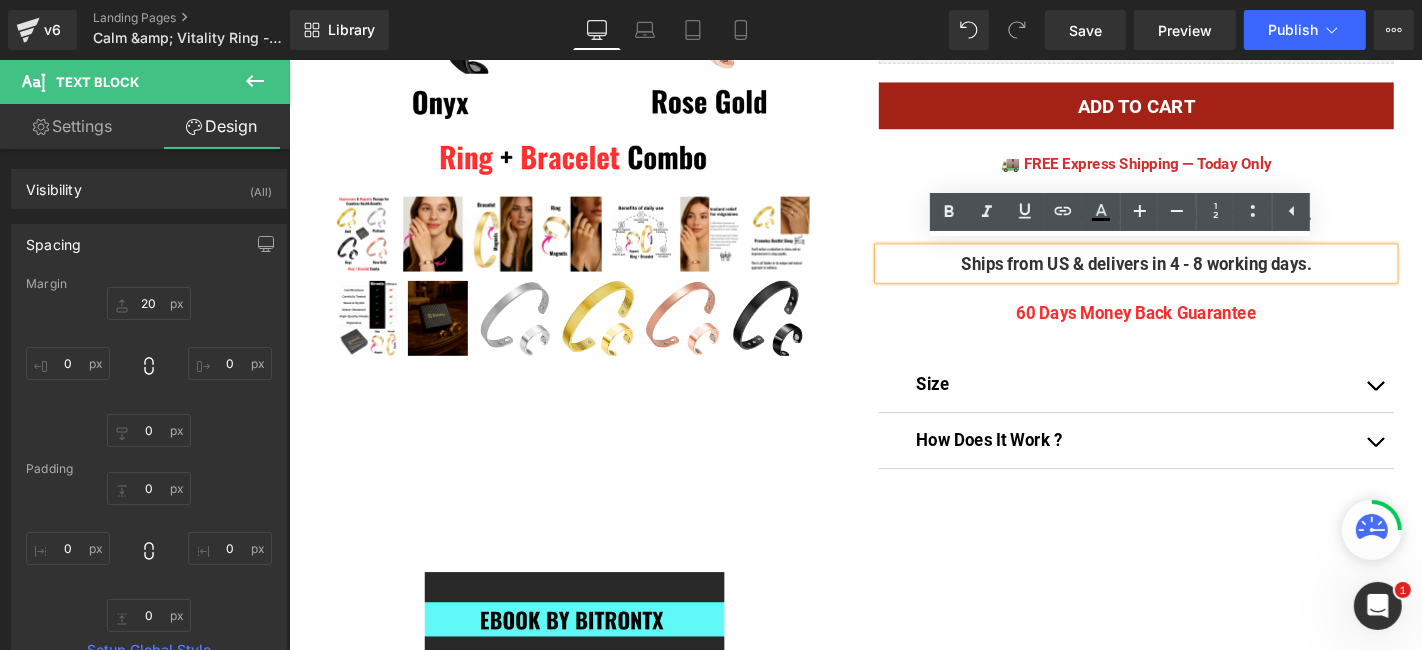click on "Size
Text Block
The  Bitrontix Smart Ring & Bracelet  is designed to be  resizable , allowing you to adjust it to fit your finger comfortably.
It comes in a default size of 8, and it can be resized down to size 5 or up to size 12.
Text Block
How Does It Work ?
Text Block
The  Bitrontix Smart Ring & Bracelet  naturally supports weight loss, relieves migraines, improves sleep, and reduces stress by applying targeted  acupressure  to a key nerve point. Combined with strategically placed  magnets , it delivers powerful  magnetotherapy  for full-body wellness. Ease migraines & tension
Text Block" at bounding box center [1193, 436] 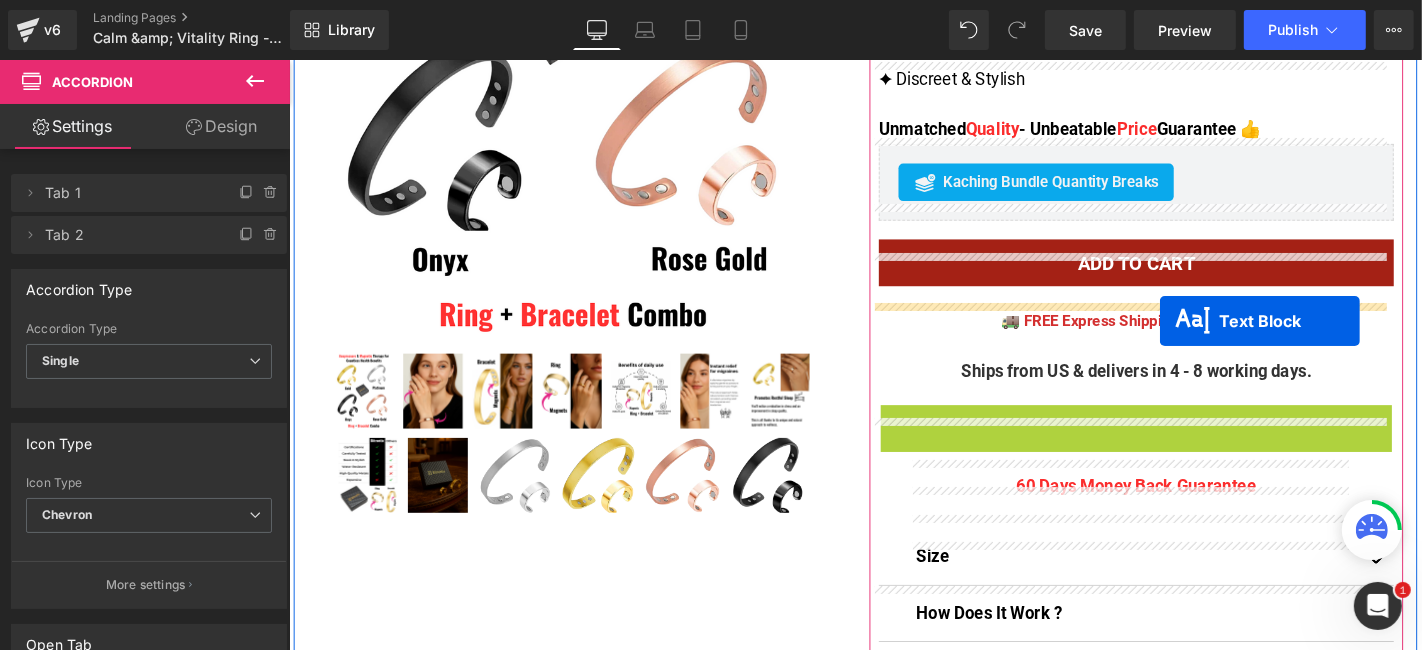 scroll, scrollTop: 500, scrollLeft: 0, axis: vertical 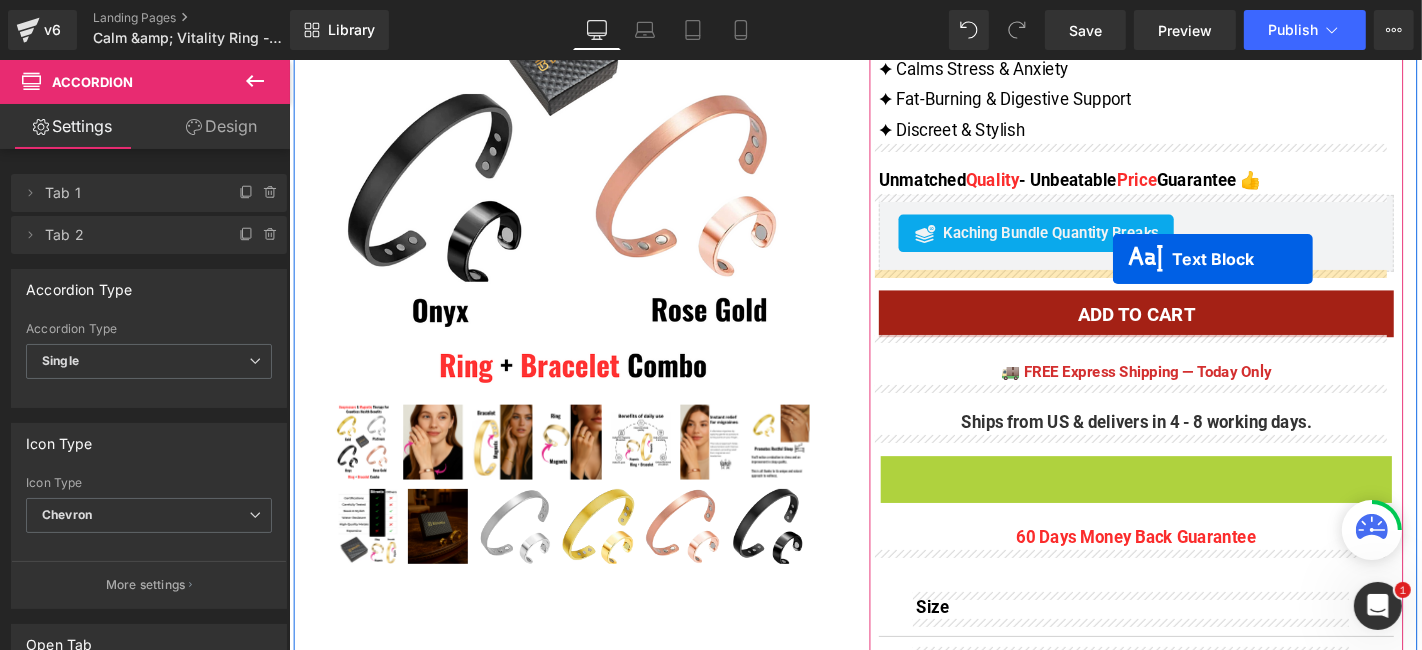 drag, startPoint x: 1187, startPoint y: 269, endPoint x: 1168, endPoint y: 272, distance: 19.235384 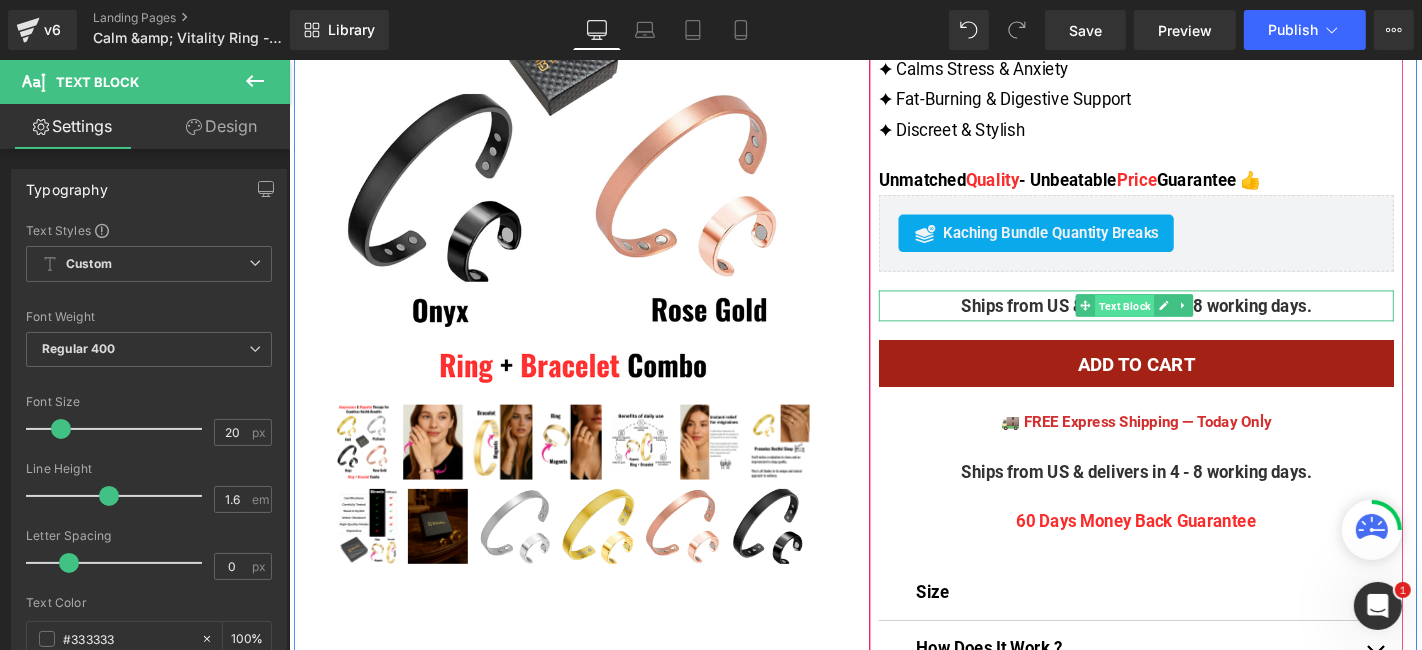 click on "Text Block" at bounding box center [1180, 322] 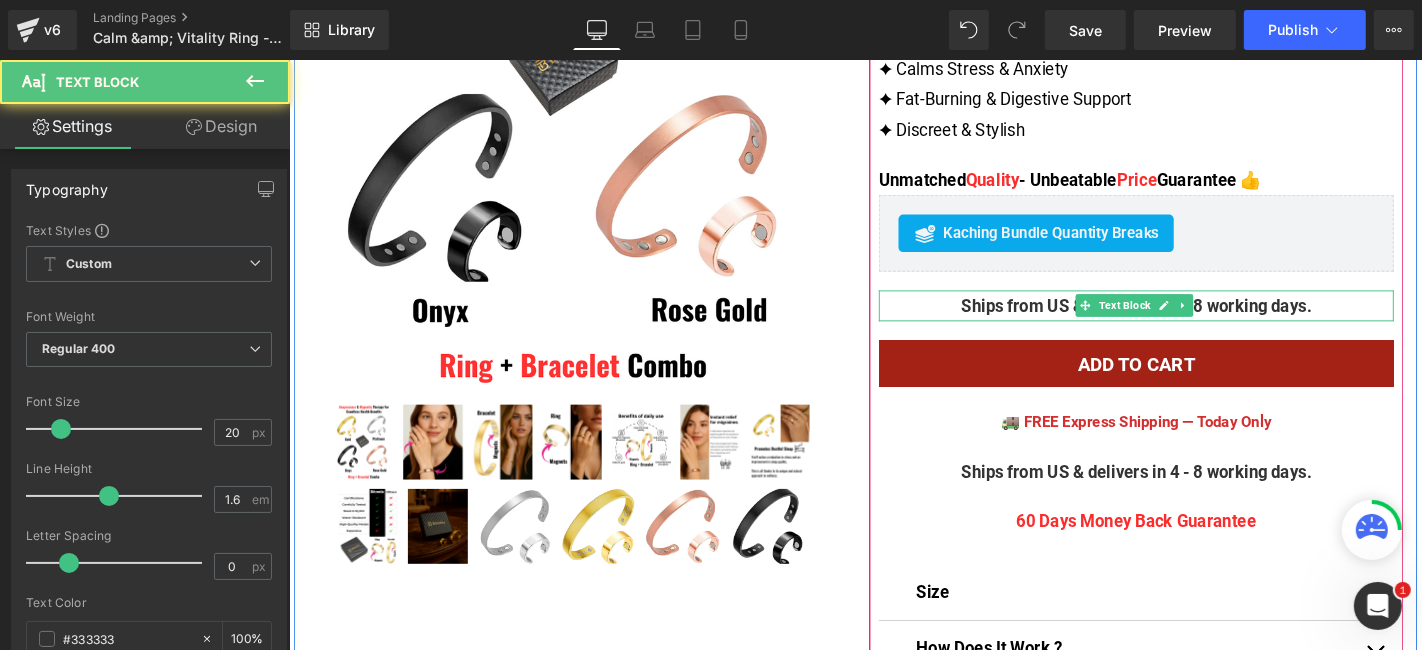 click 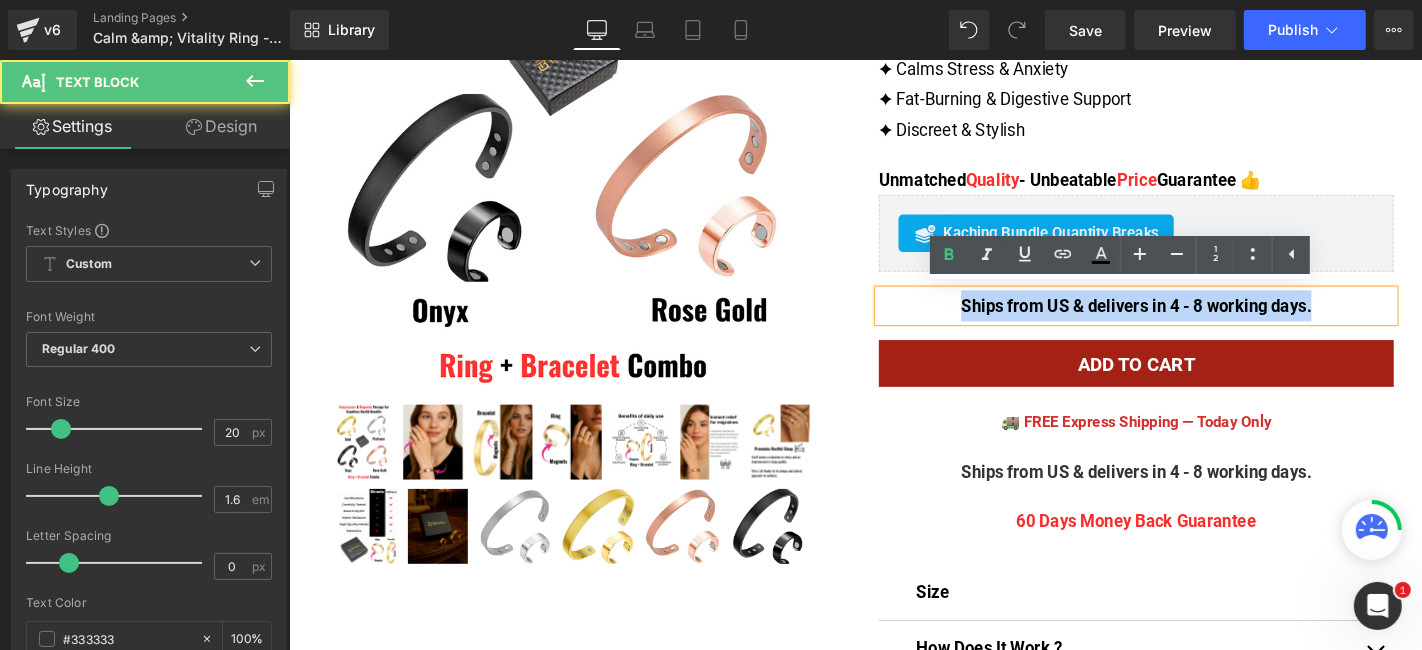 drag, startPoint x: 1387, startPoint y: 317, endPoint x: 947, endPoint y: 295, distance: 440.54965 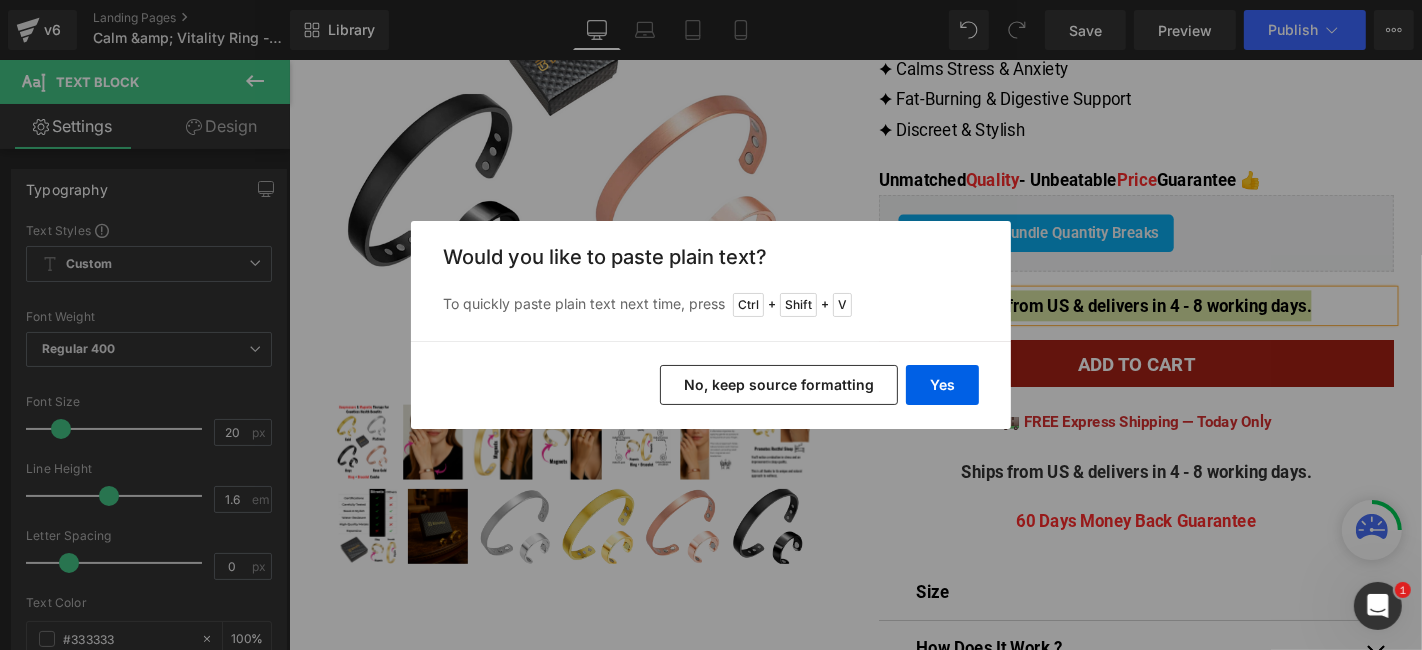click on "No, keep source formatting" at bounding box center [779, 385] 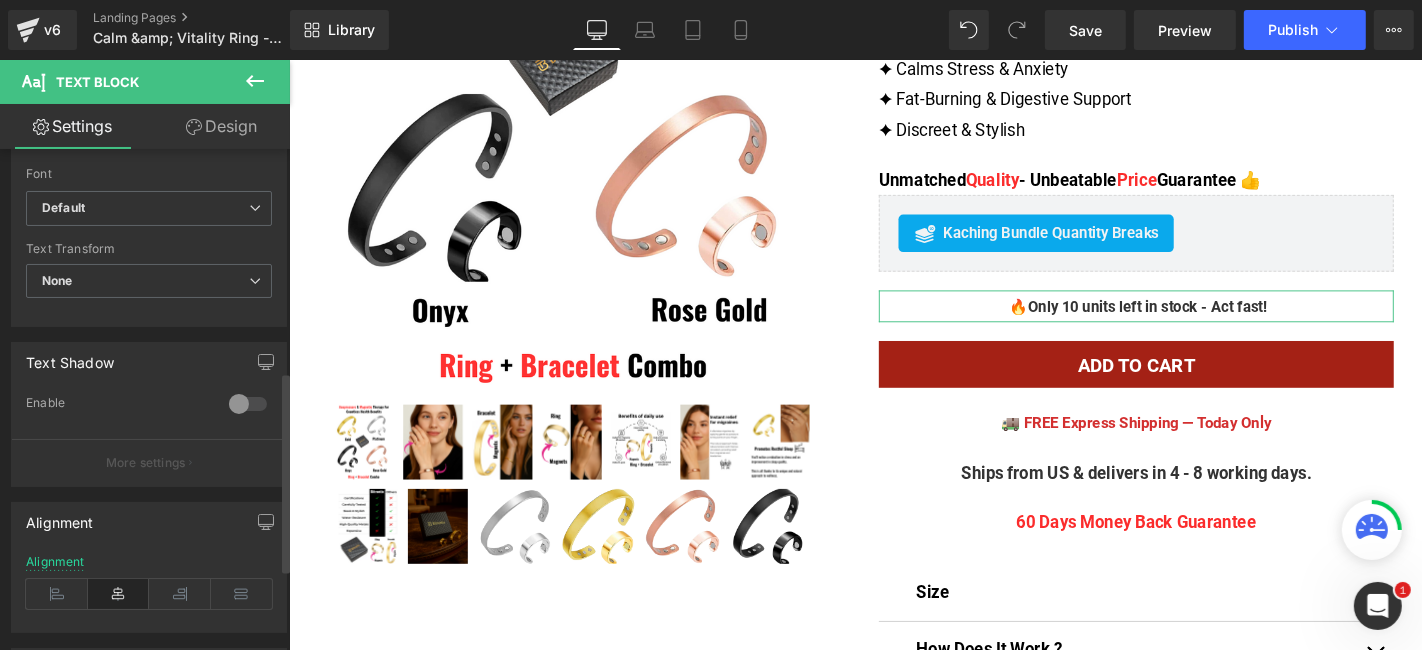 scroll, scrollTop: 555, scrollLeft: 0, axis: vertical 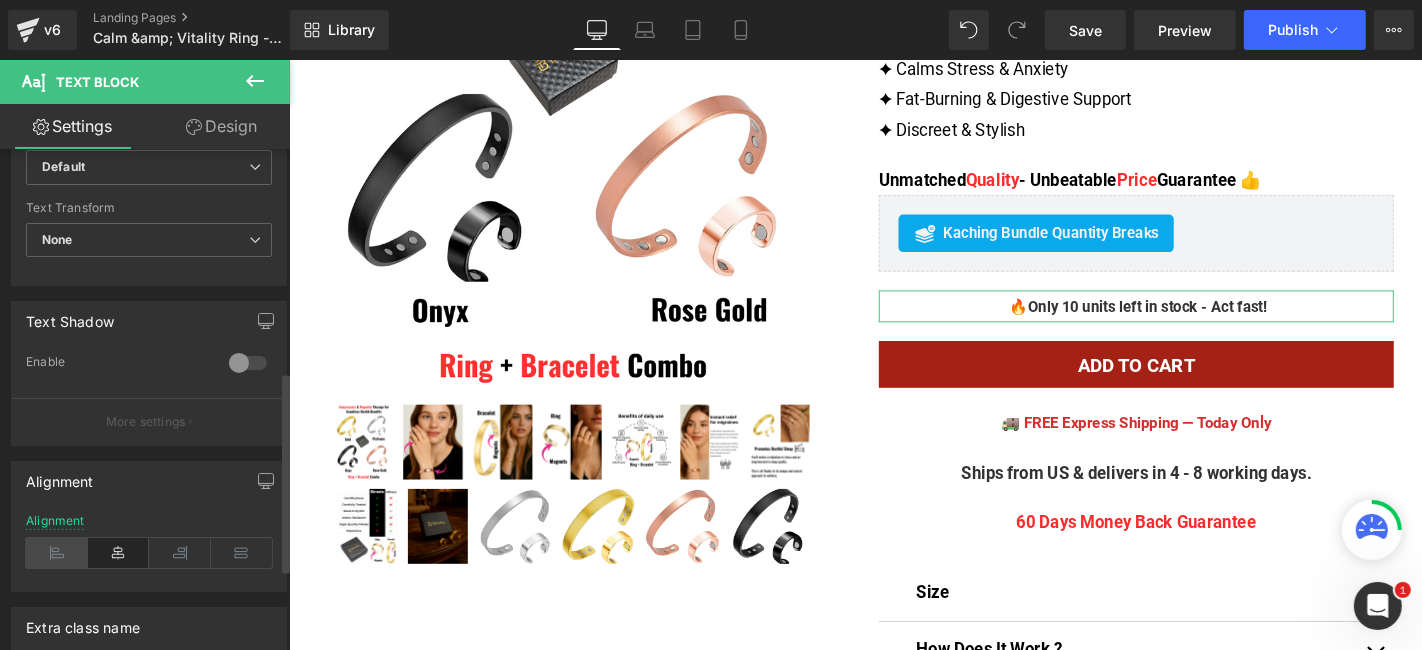 click at bounding box center (57, 553) 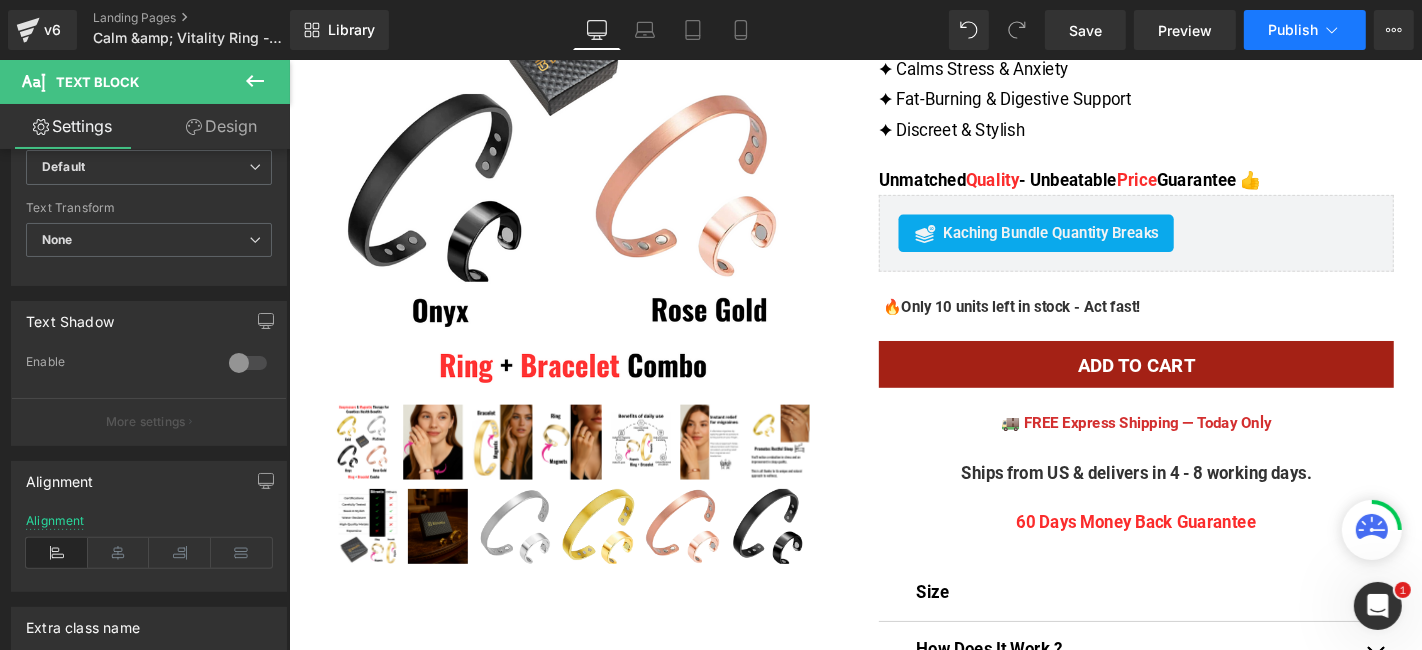 click on "Publish" at bounding box center [1293, 30] 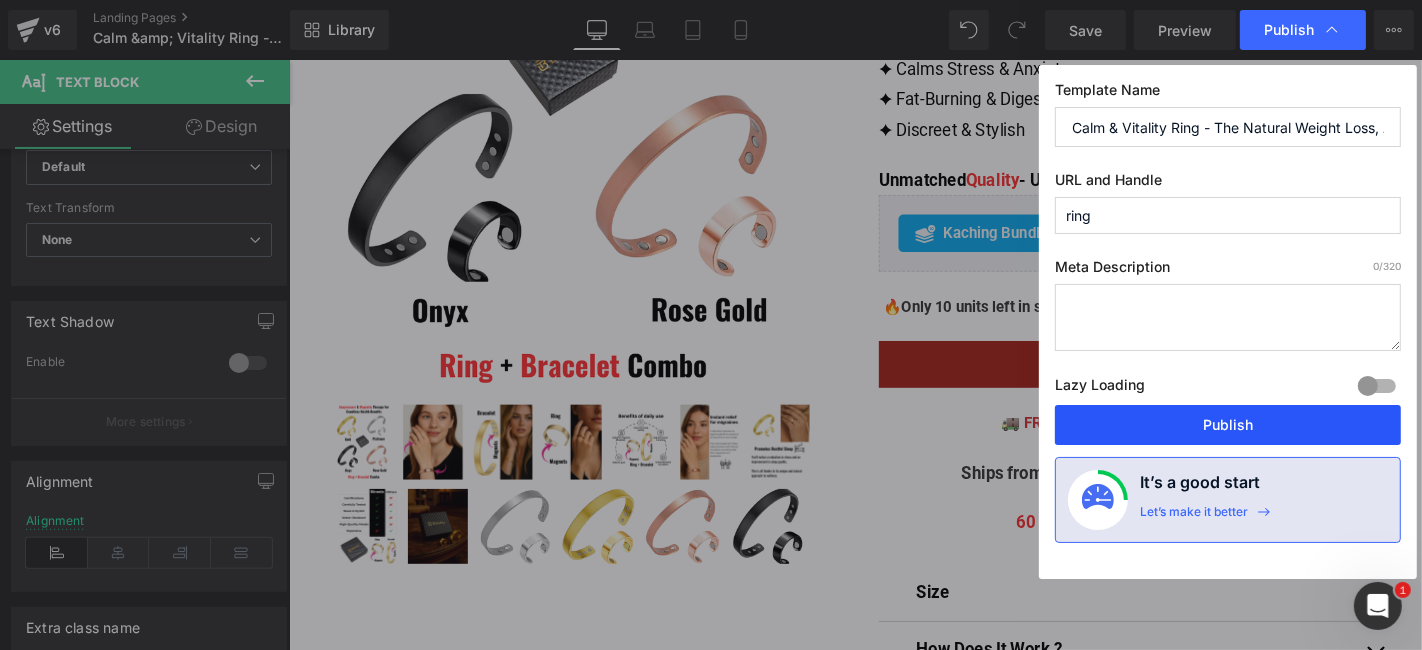 drag, startPoint x: 1215, startPoint y: 418, endPoint x: 240, endPoint y: 103, distance: 1024.6218 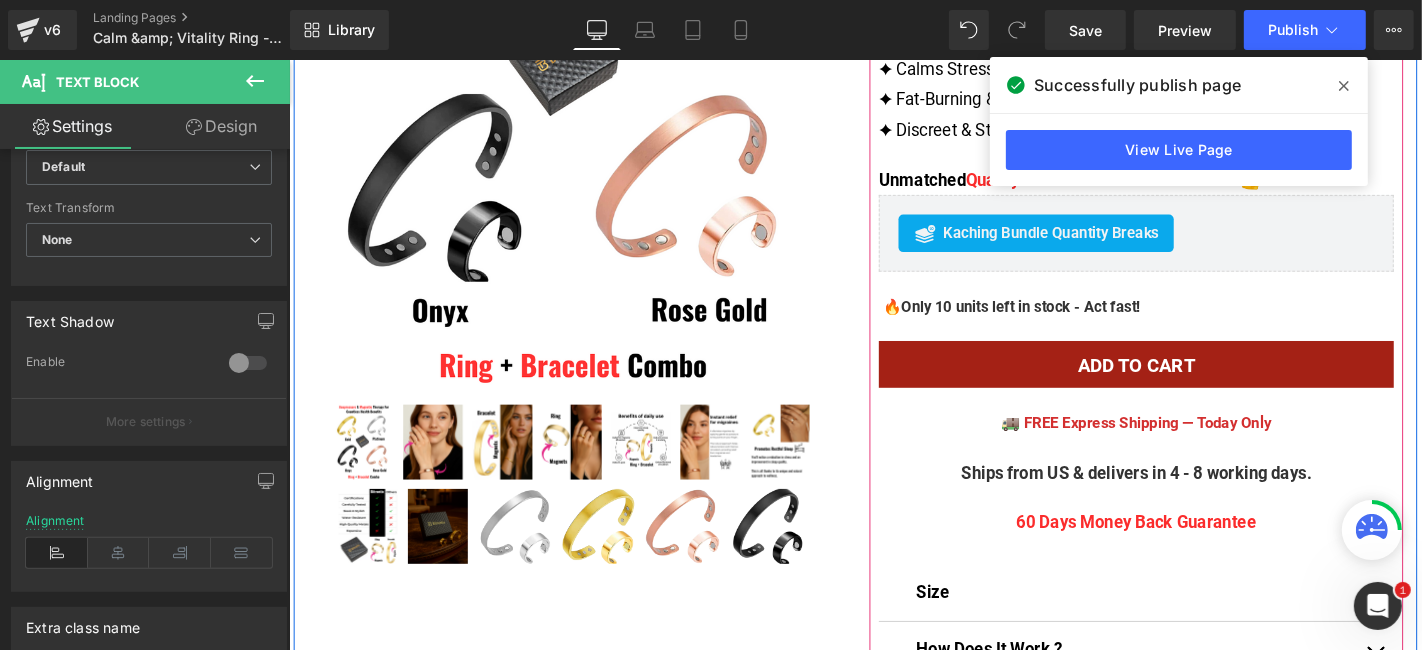 click on "Text Block" at bounding box center [1180, 322] 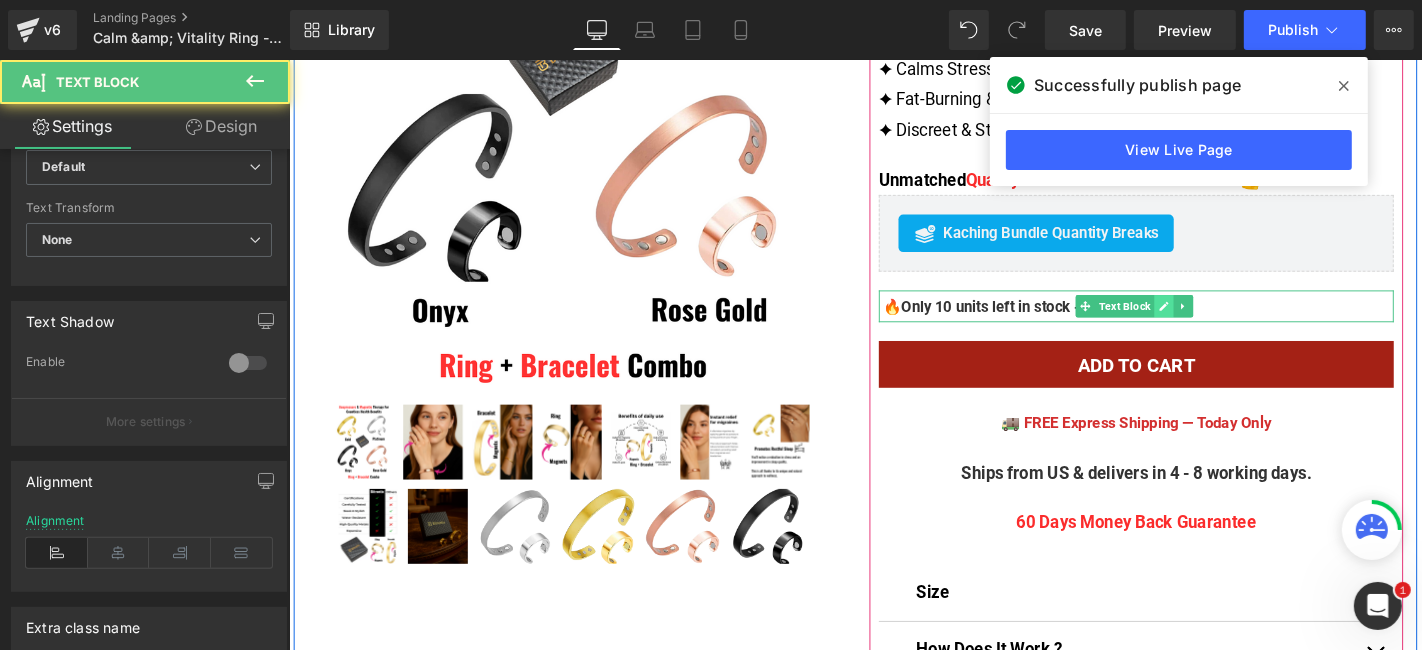 click at bounding box center [1222, 322] 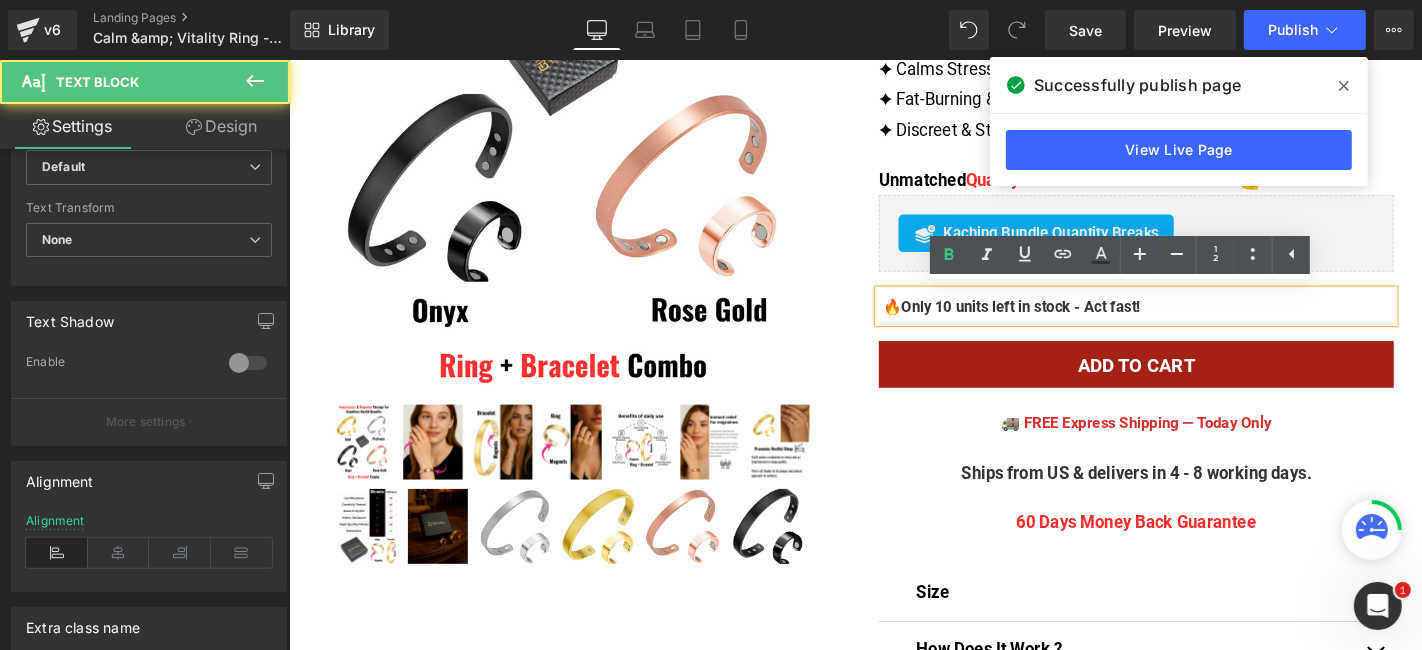 drag, startPoint x: 1126, startPoint y: 315, endPoint x: 1295, endPoint y: 326, distance: 169.3576 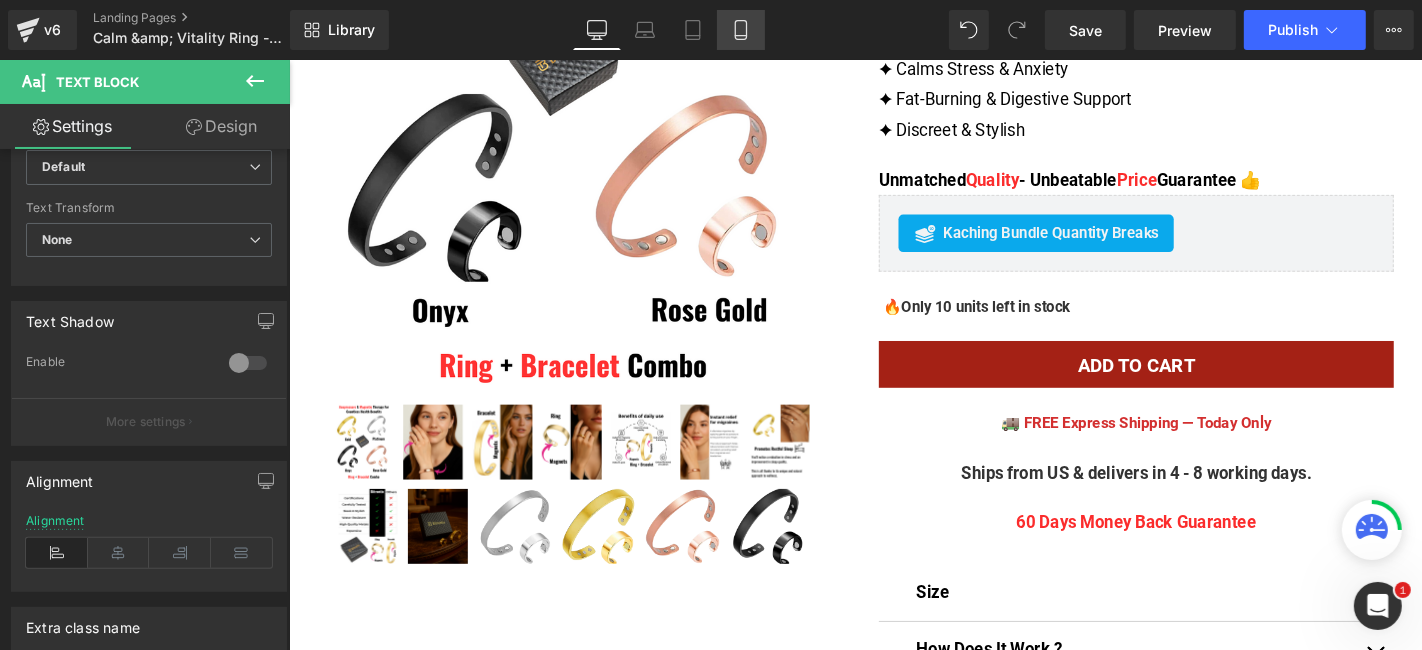 click on "Mobile" at bounding box center (741, 30) 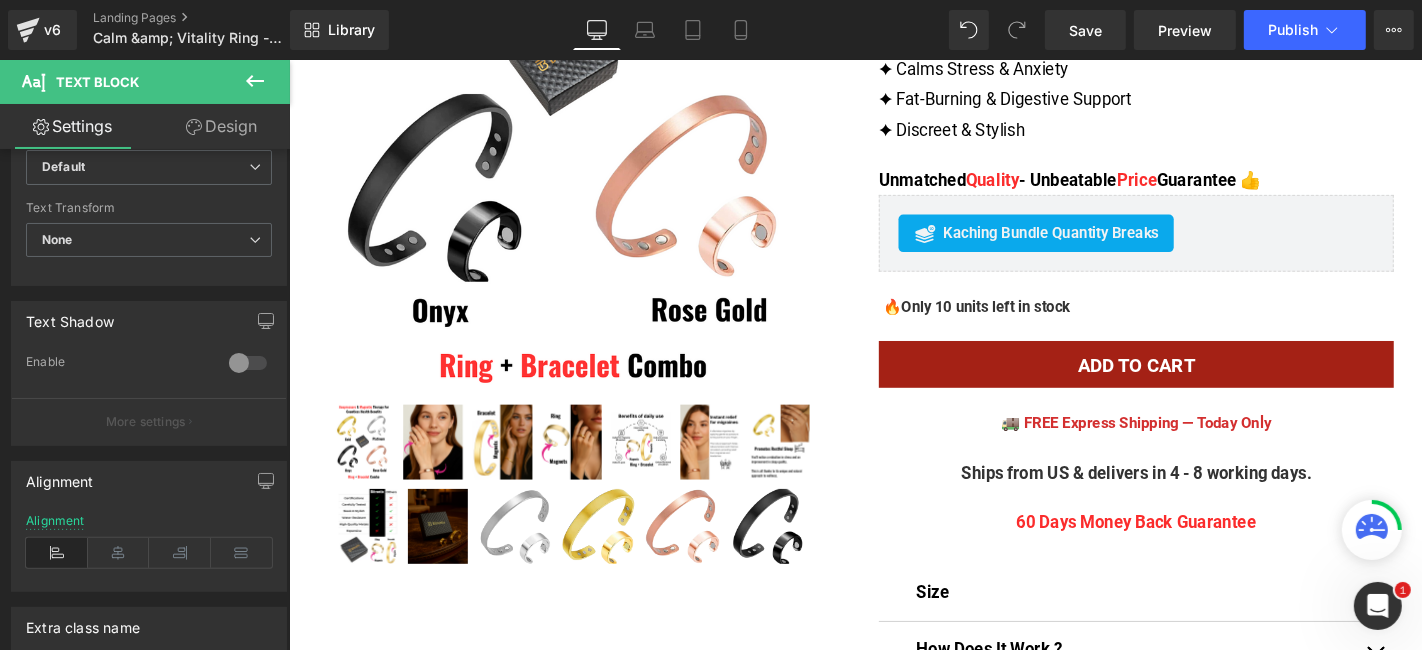 type on "100" 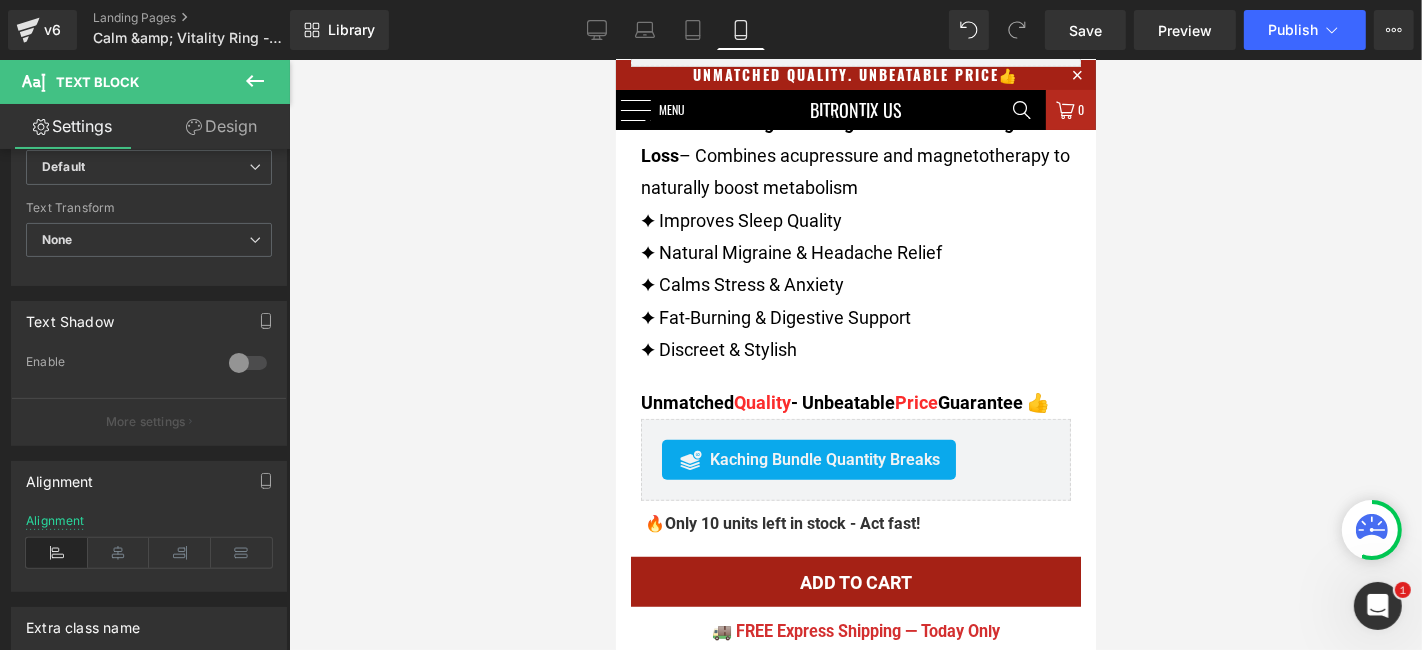 scroll, scrollTop: 1111, scrollLeft: 0, axis: vertical 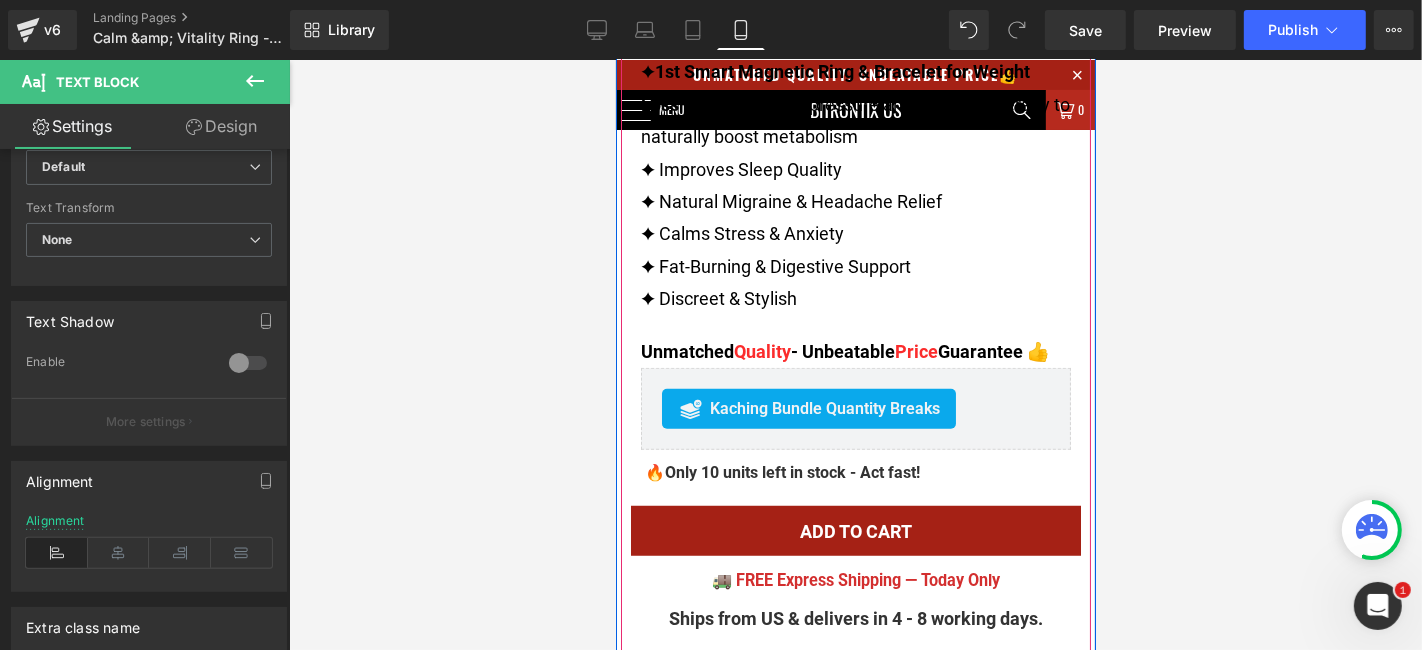 click on "Text Block" at bounding box center [844, 472] 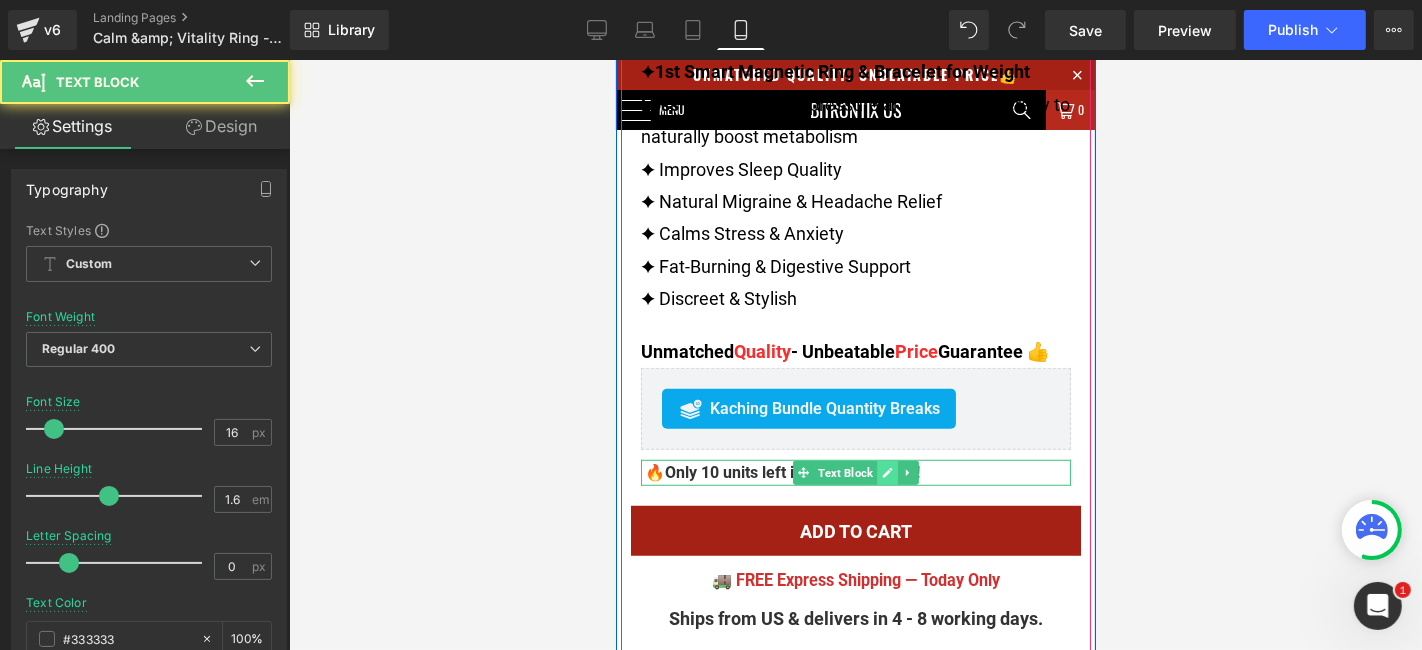 click 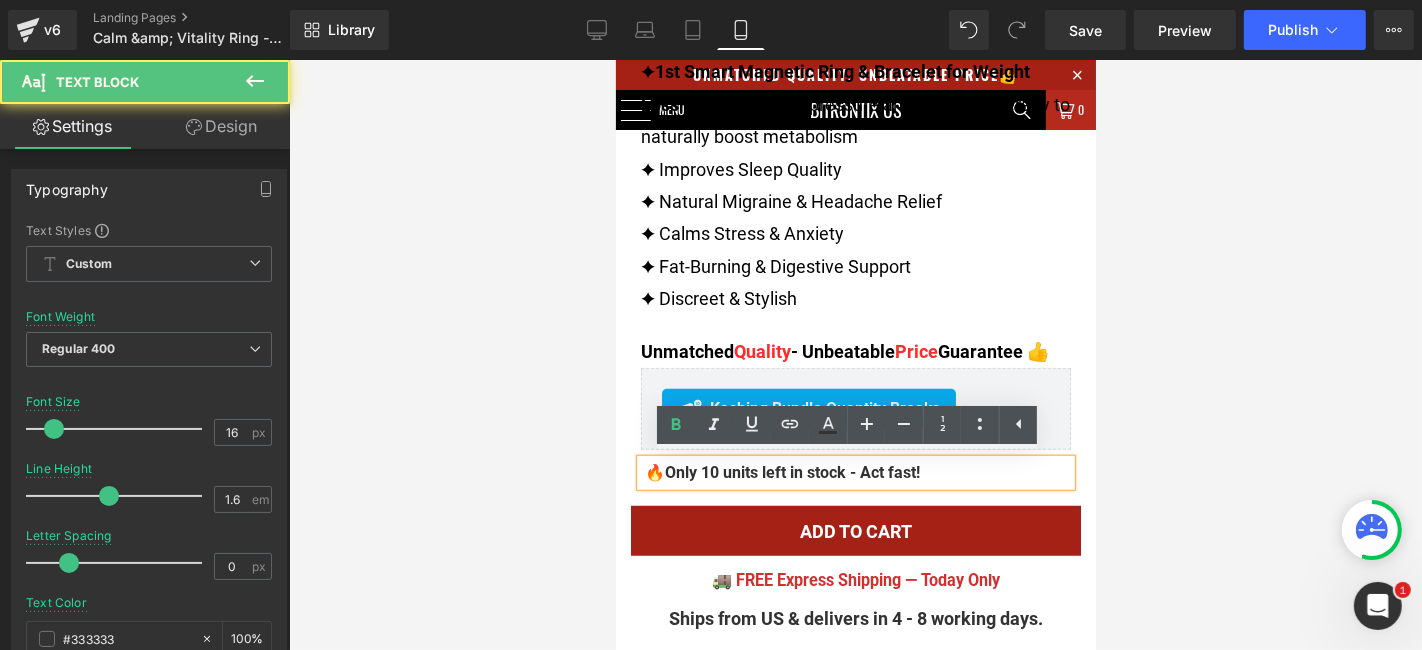 drag, startPoint x: 846, startPoint y: 469, endPoint x: 988, endPoint y: 469, distance: 142 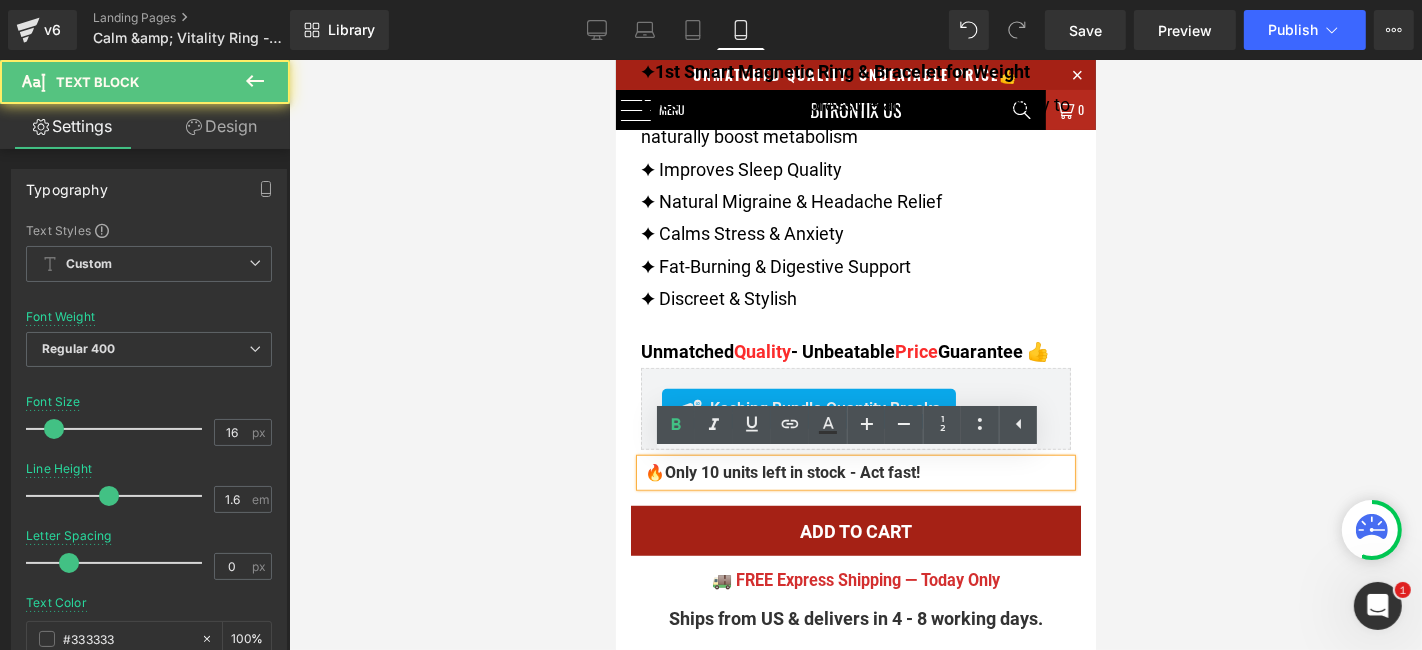 click on "🔥  Only 10 units left in stock - Act fast!" at bounding box center [855, 472] 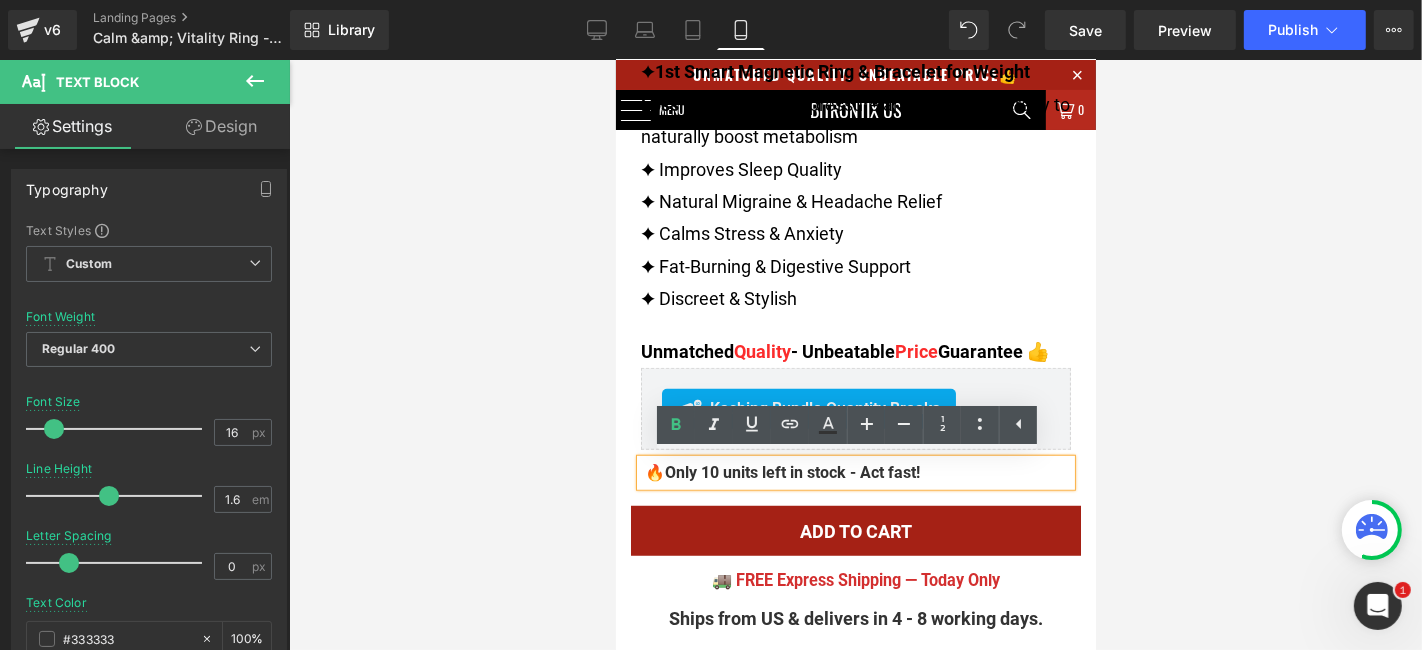 type 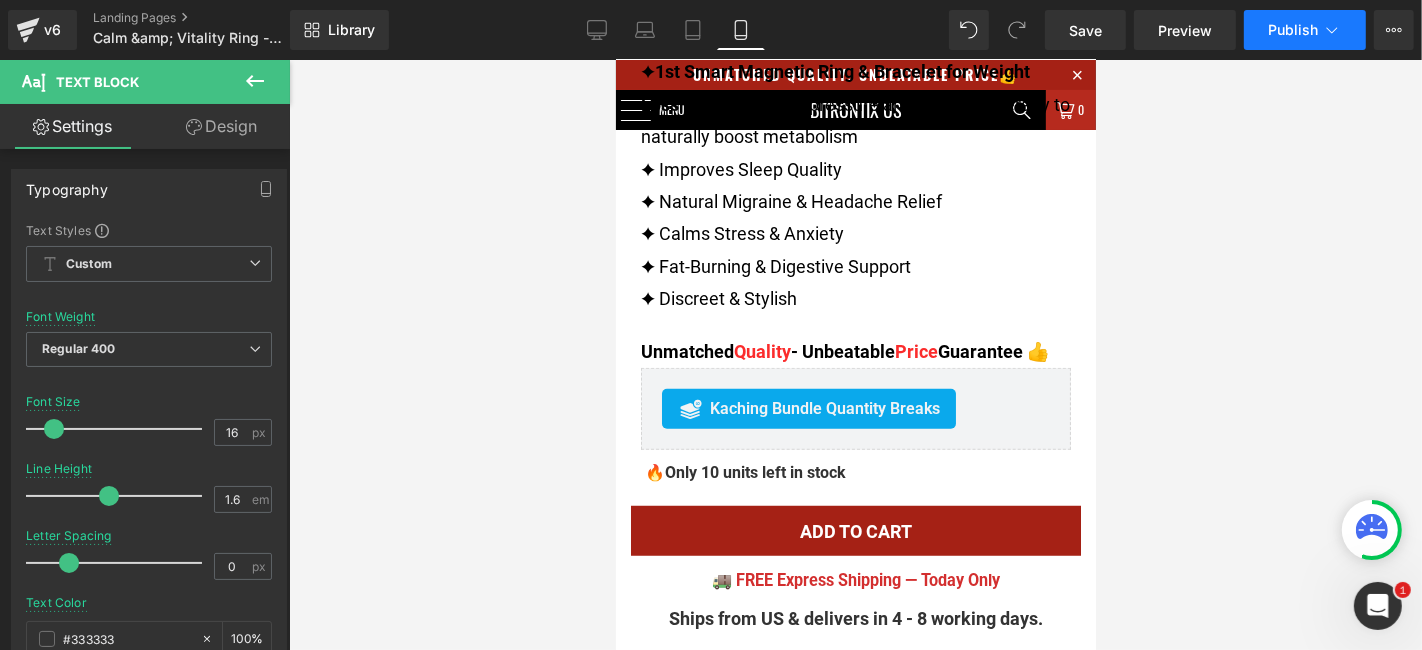 click on "Publish" at bounding box center (1305, 30) 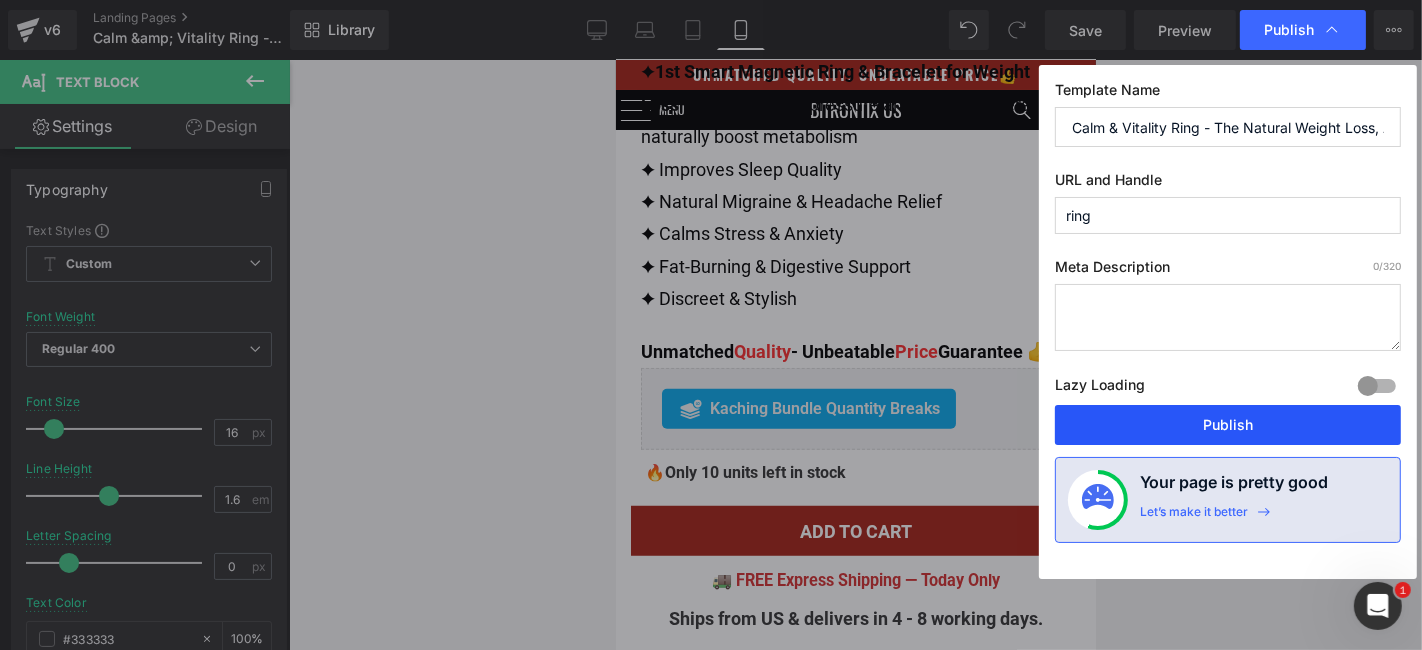 click on "Publish" at bounding box center [1228, 425] 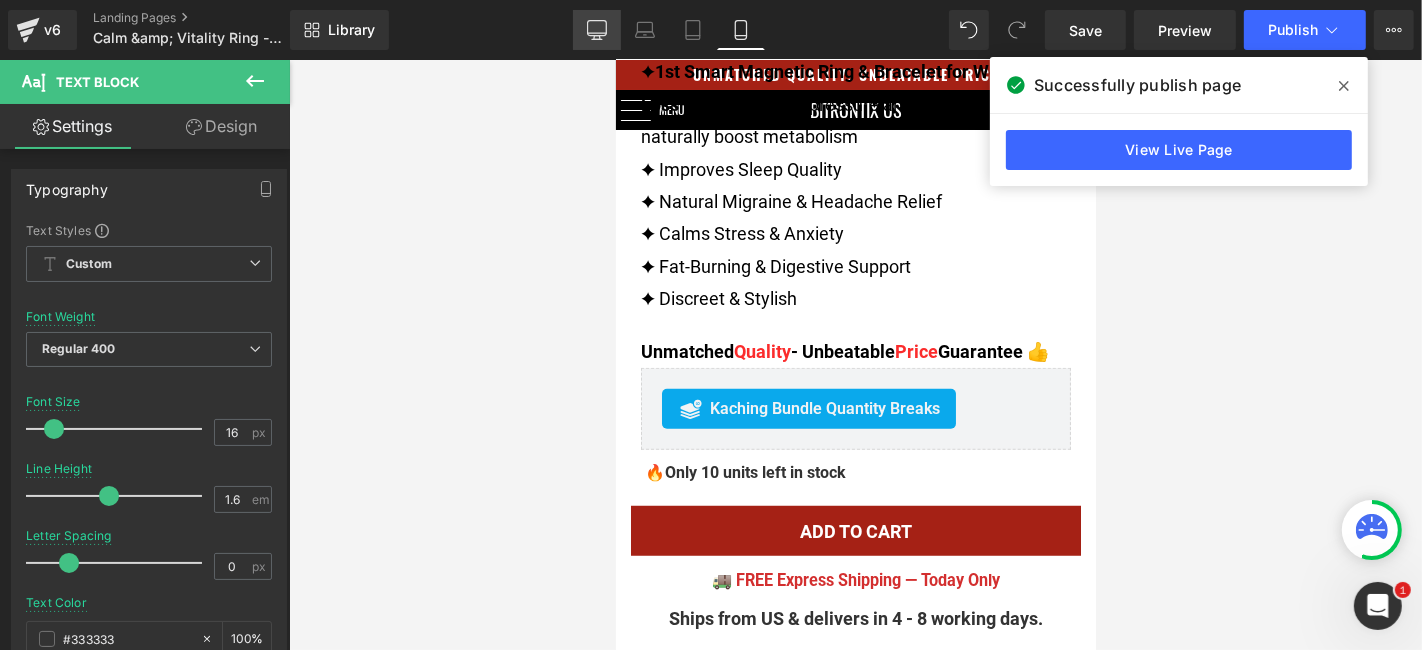 click 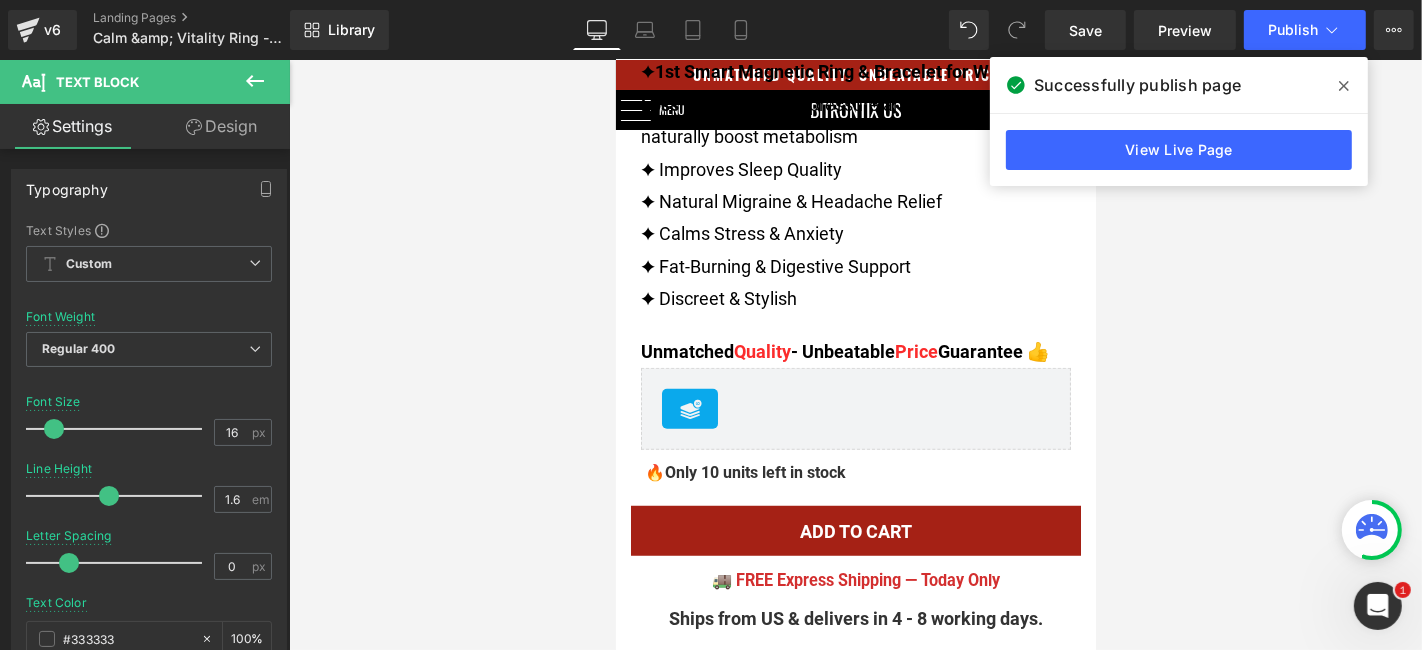 type on "18" 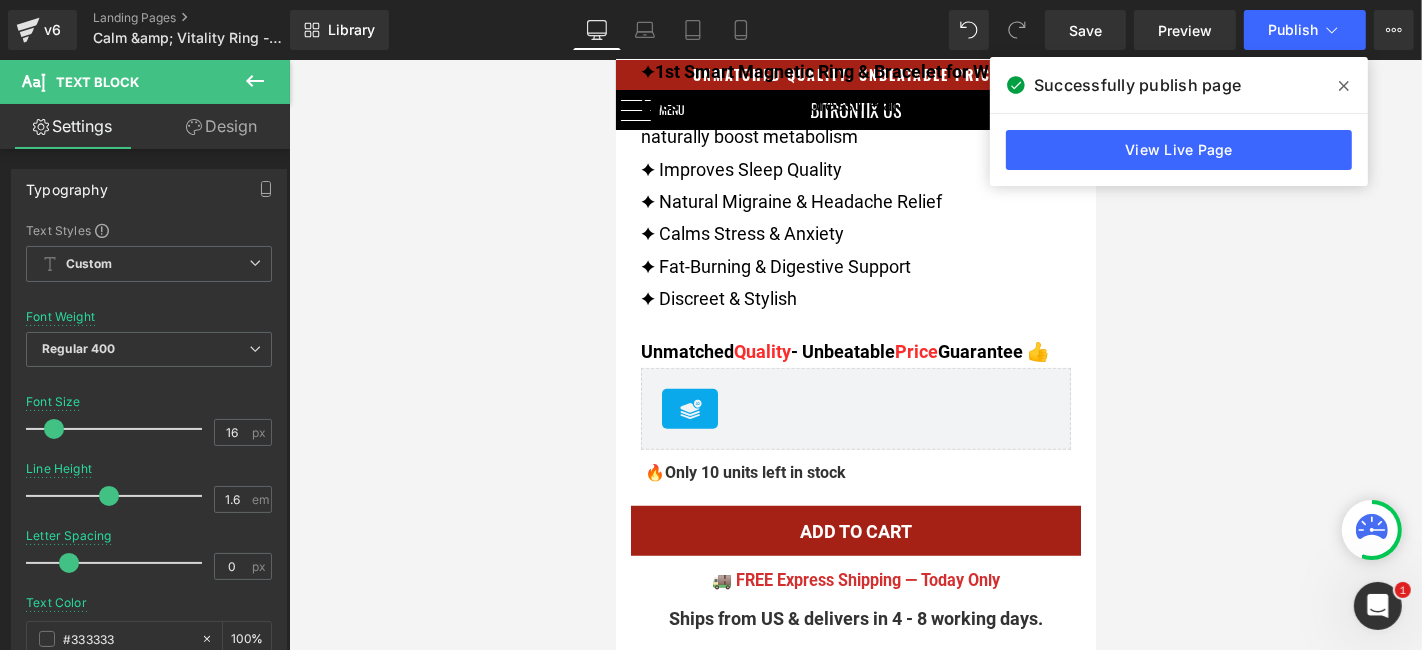 type on "#000000" 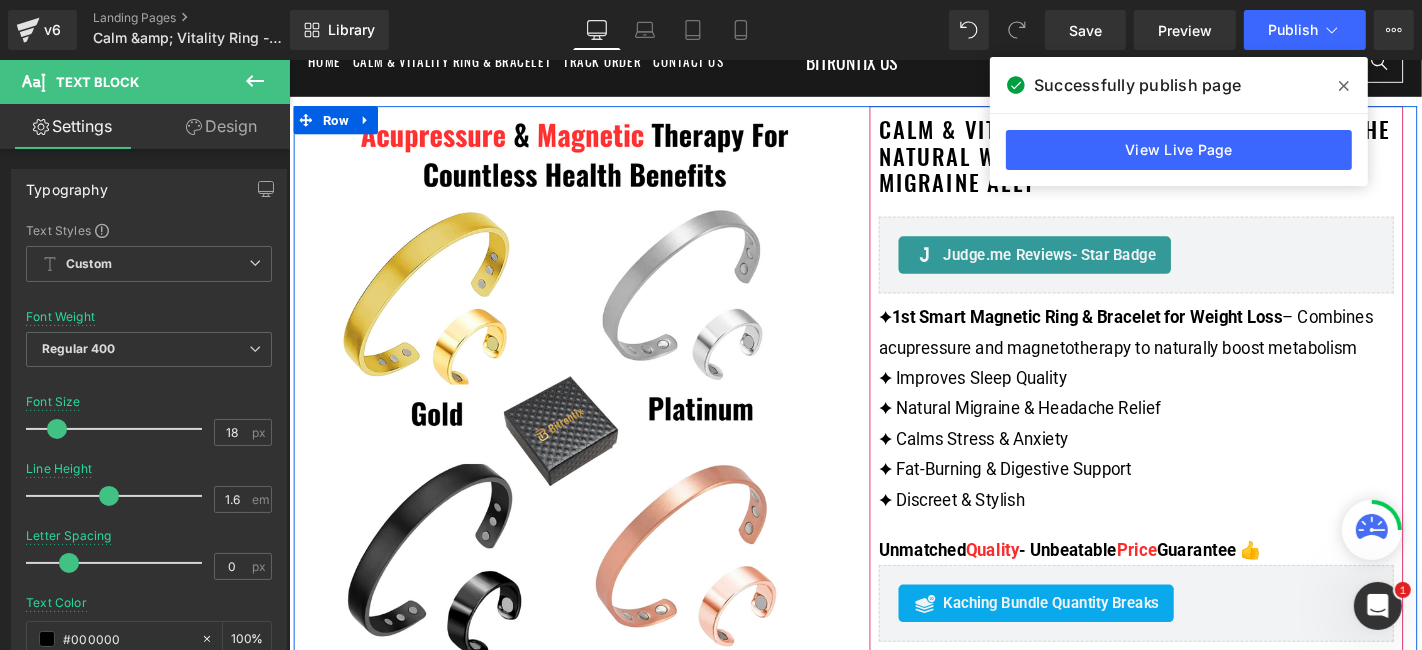 scroll, scrollTop: 333, scrollLeft: 0, axis: vertical 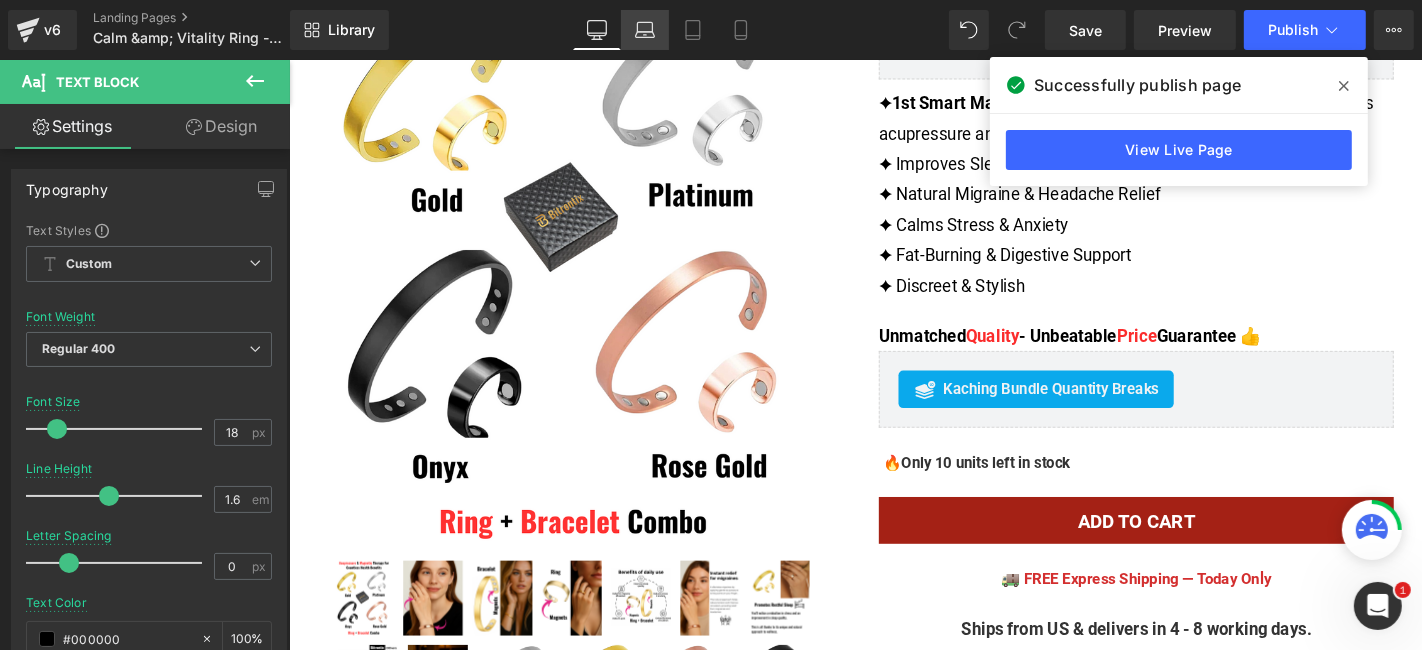 click 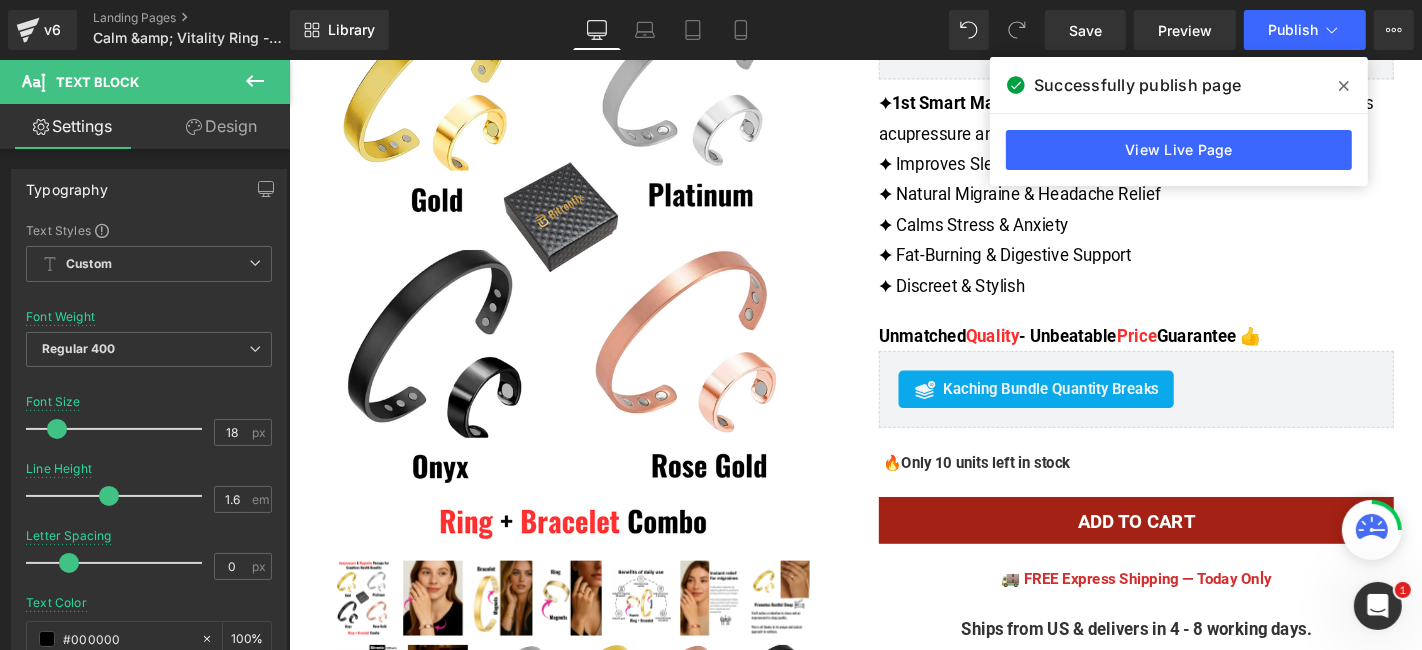 type on "100" 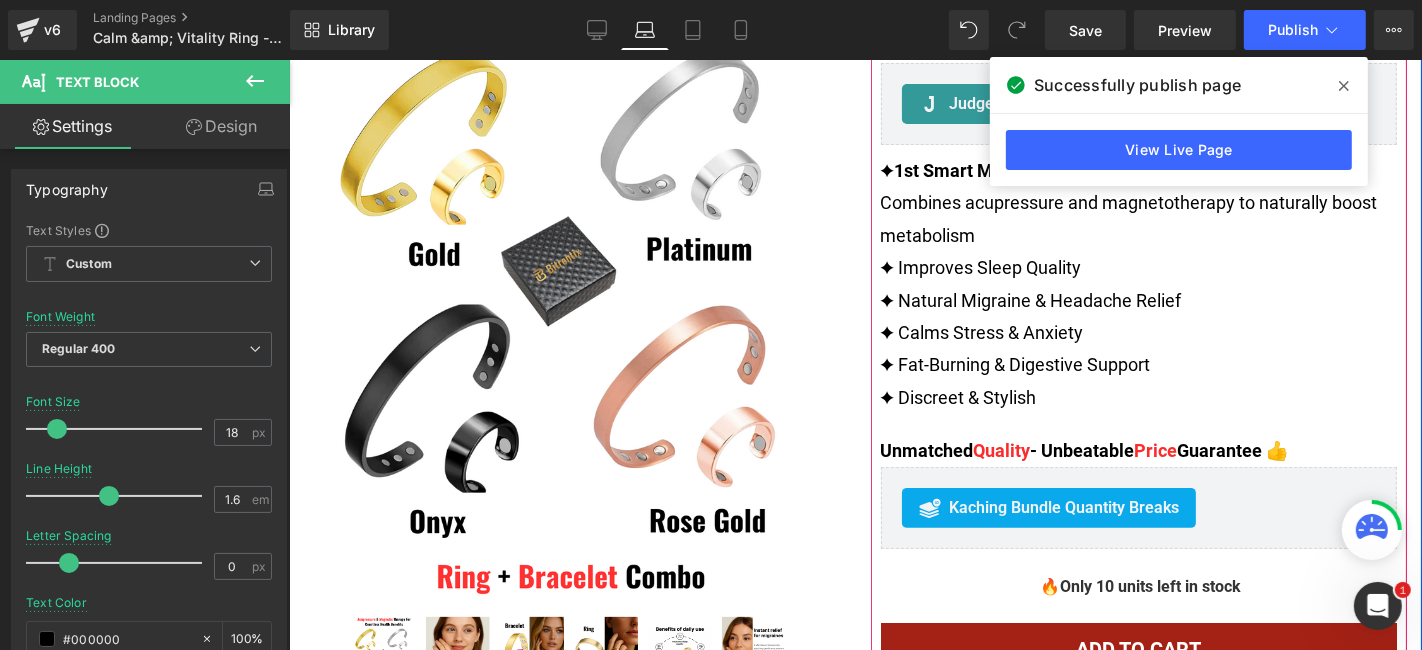 scroll, scrollTop: 444, scrollLeft: 0, axis: vertical 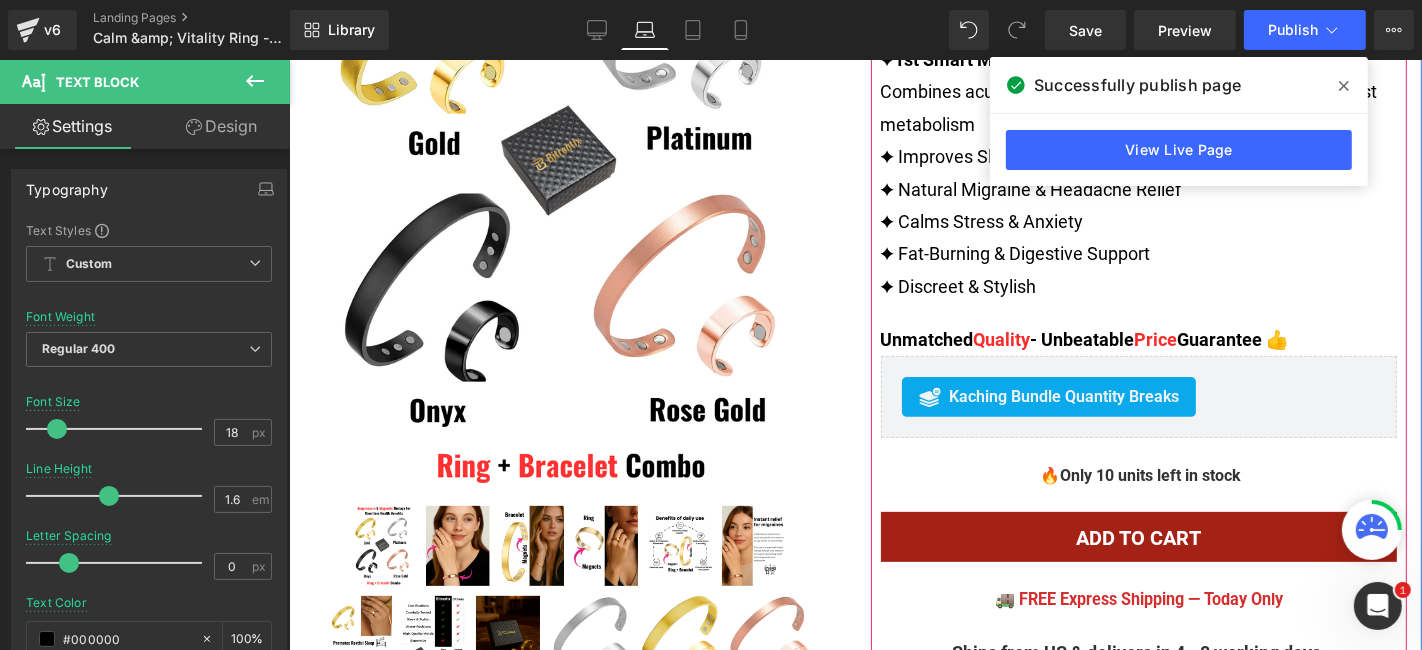 click on "🔥  Only 10 units left in stock Text Block" at bounding box center [1138, 474] 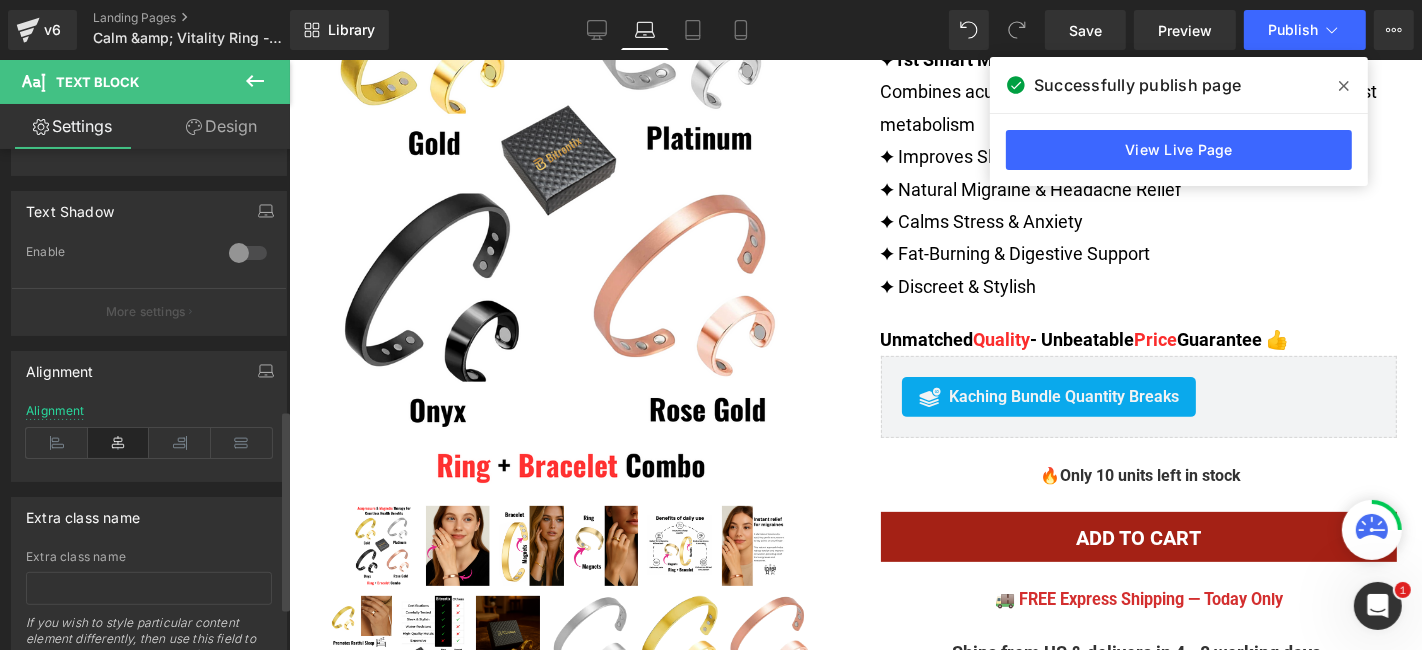 scroll, scrollTop: 760, scrollLeft: 0, axis: vertical 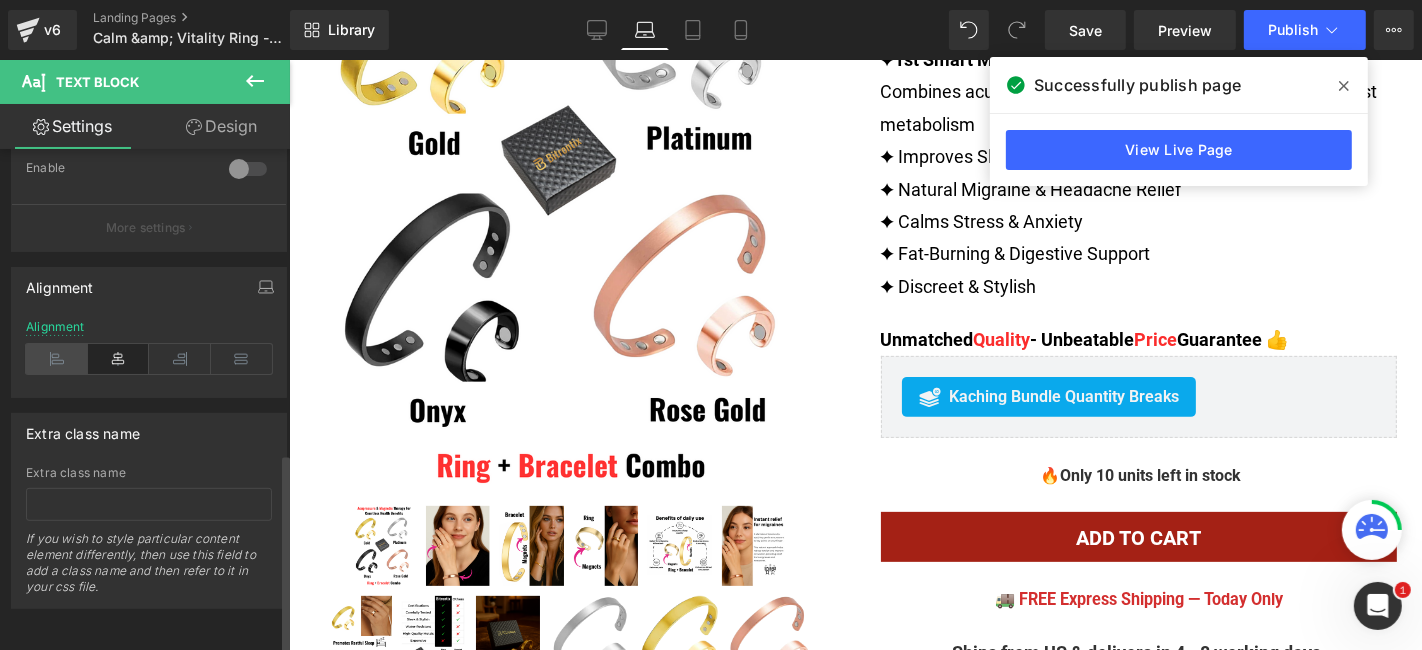 click at bounding box center [57, 359] 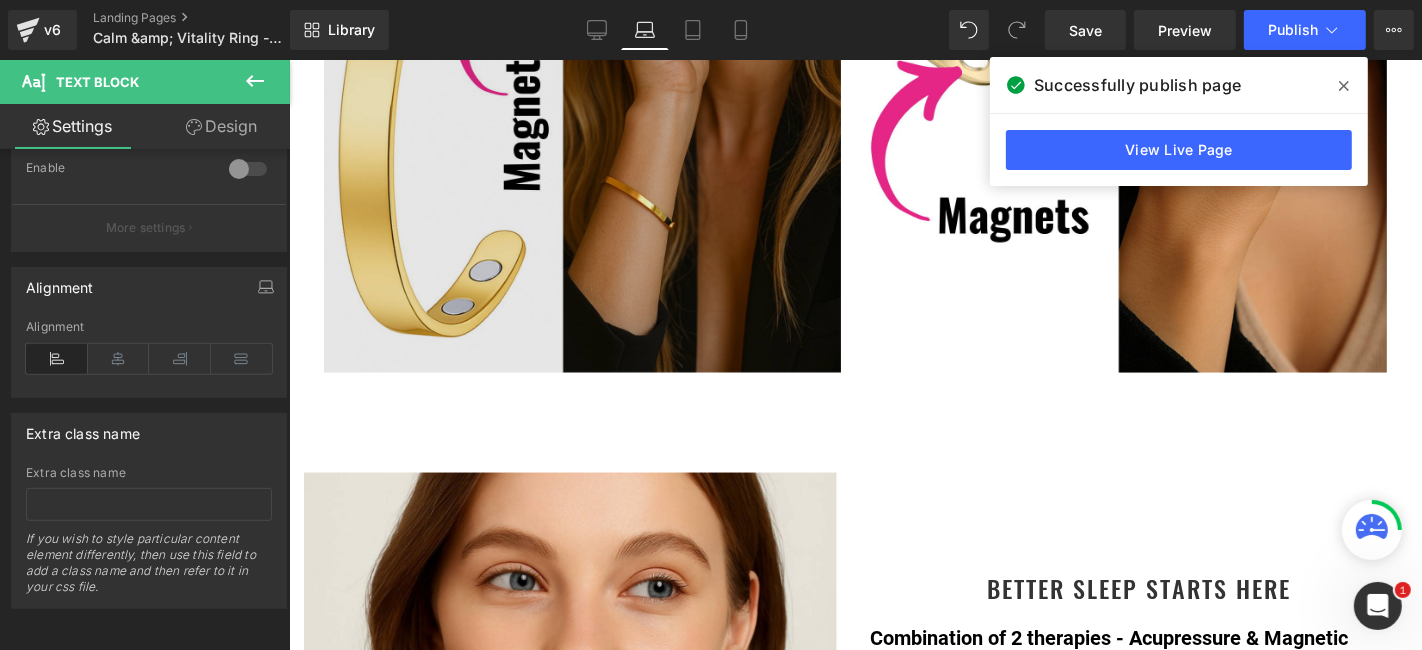 scroll, scrollTop: 2555, scrollLeft: 0, axis: vertical 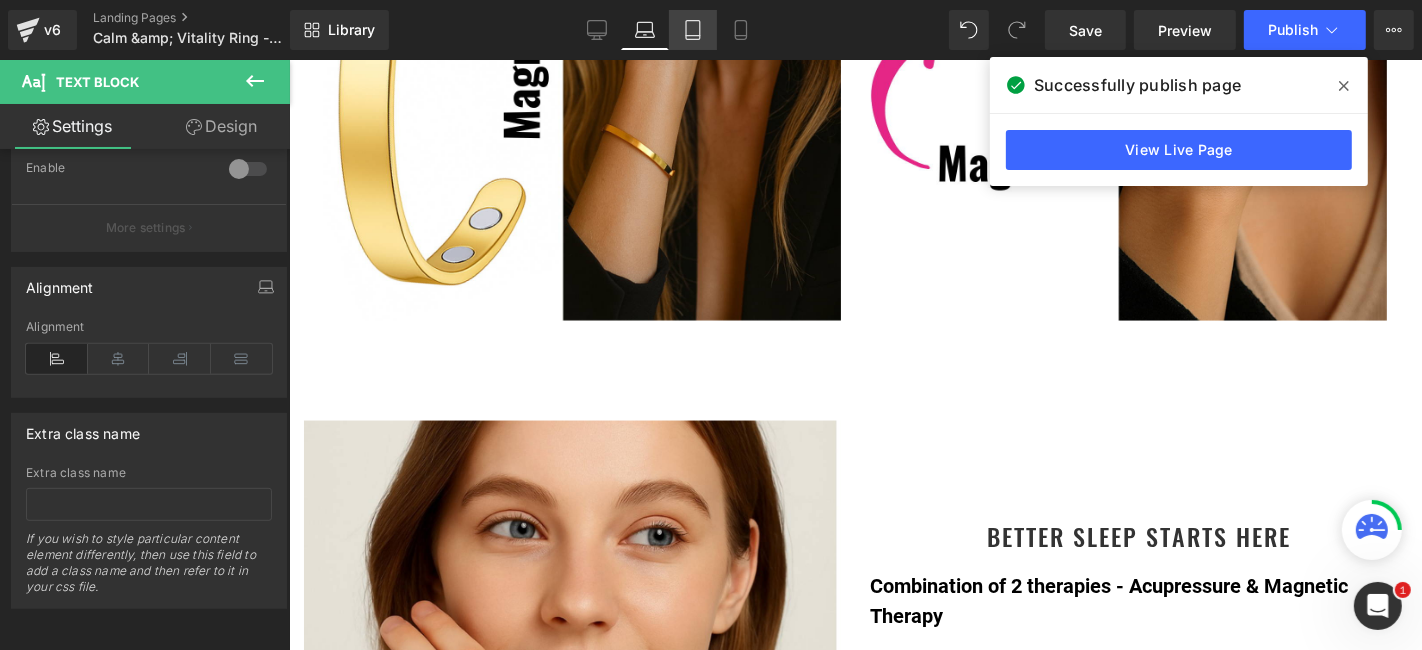 click on "Tablet" at bounding box center [693, 30] 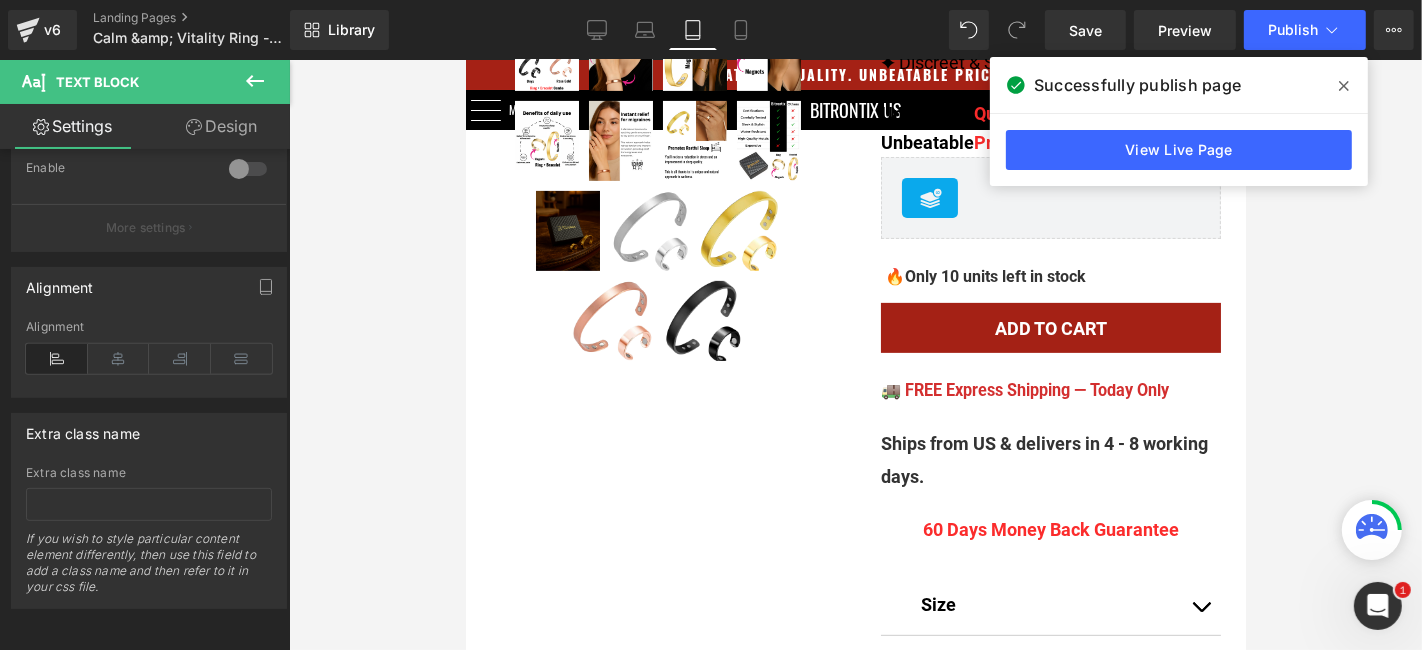 scroll, scrollTop: 645, scrollLeft: 0, axis: vertical 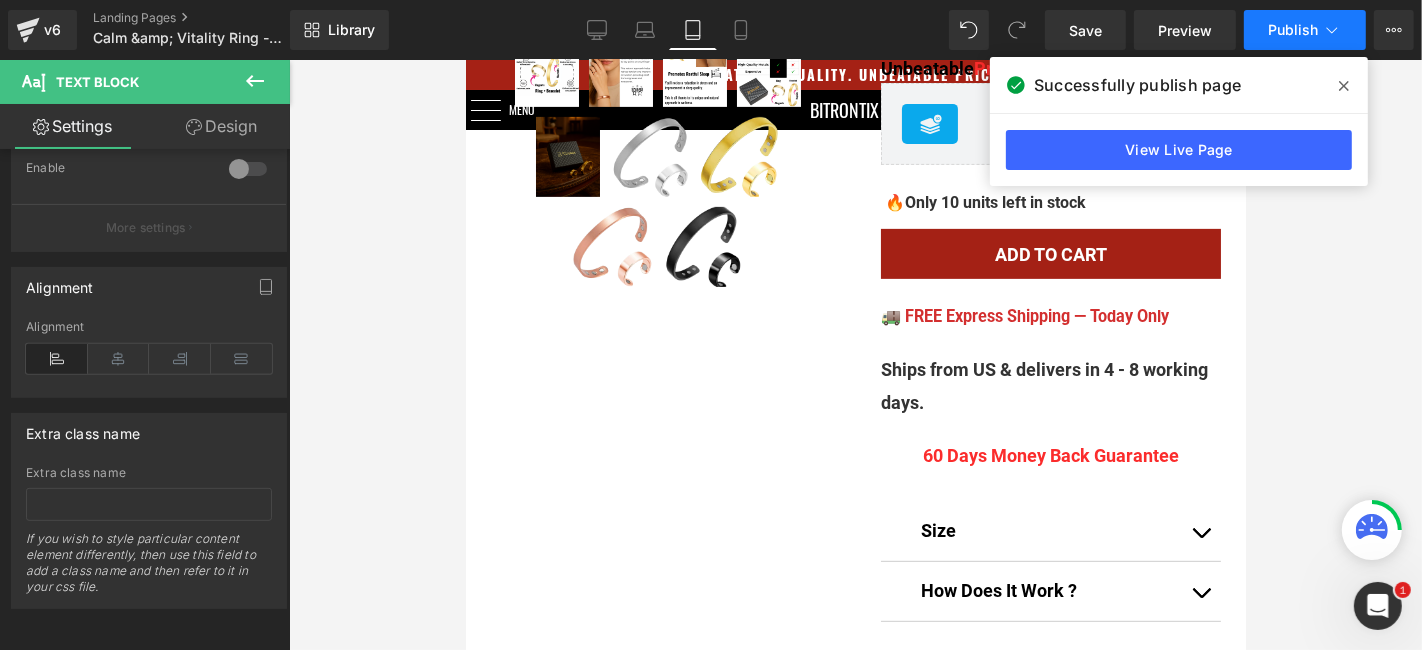 click on "Publish" at bounding box center (1305, 30) 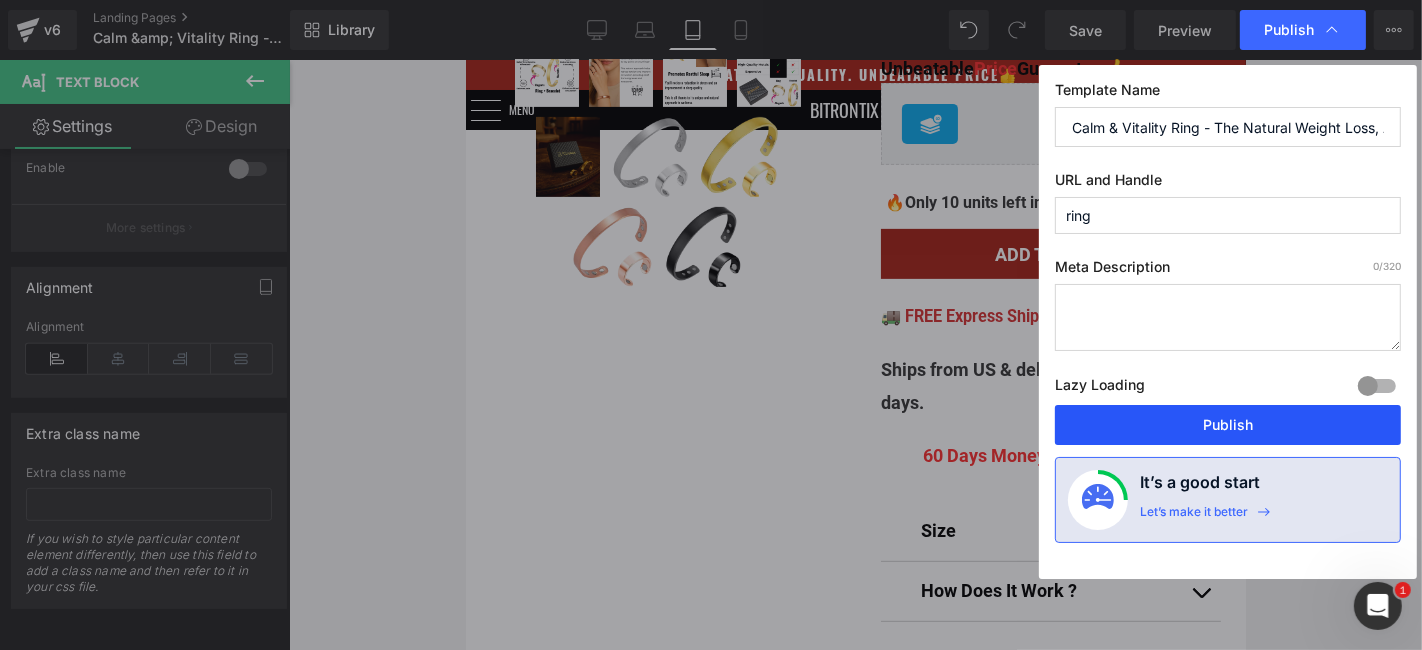 click on "Publish" at bounding box center (1228, 425) 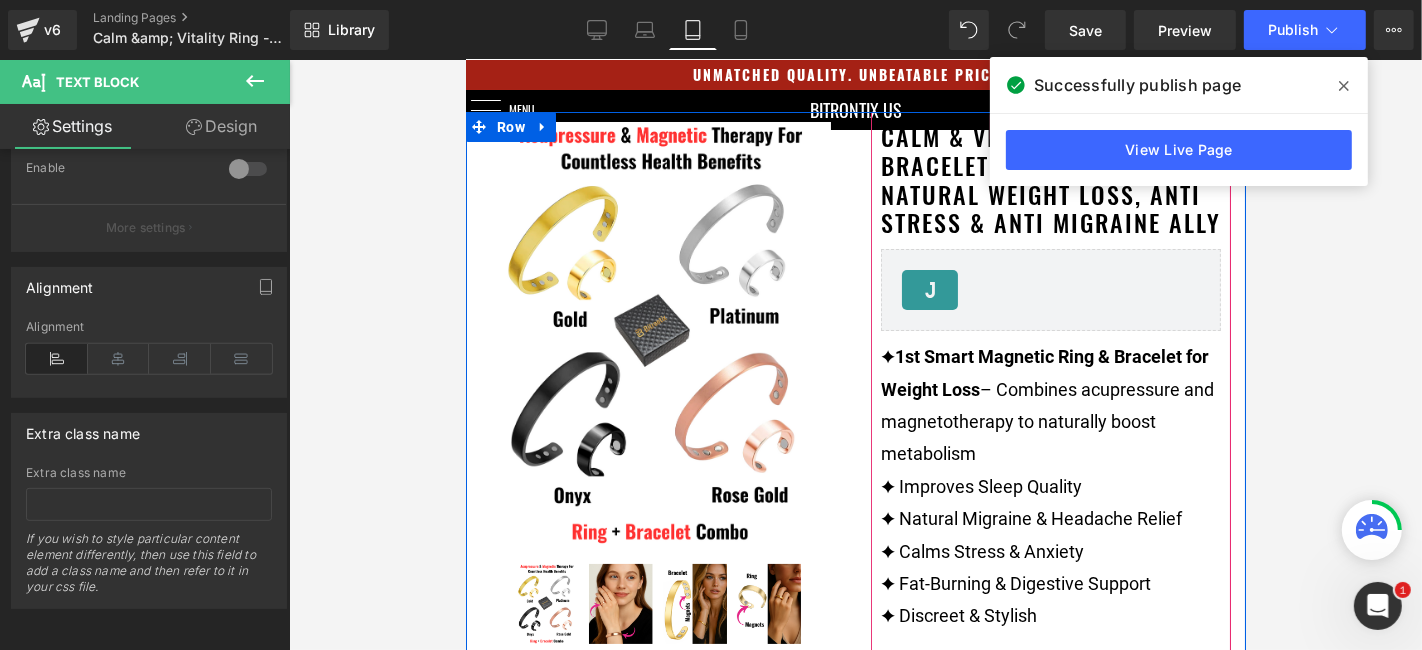 scroll, scrollTop: 0, scrollLeft: 0, axis: both 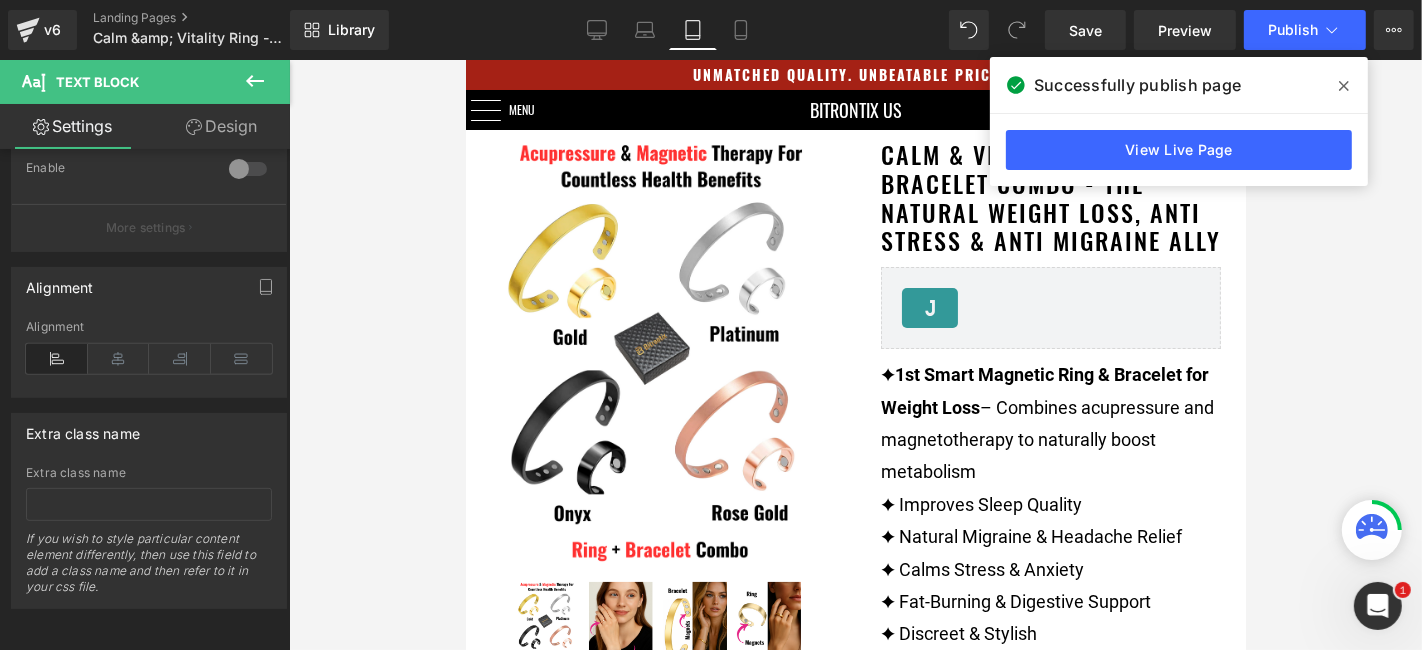 click at bounding box center (694, 621) 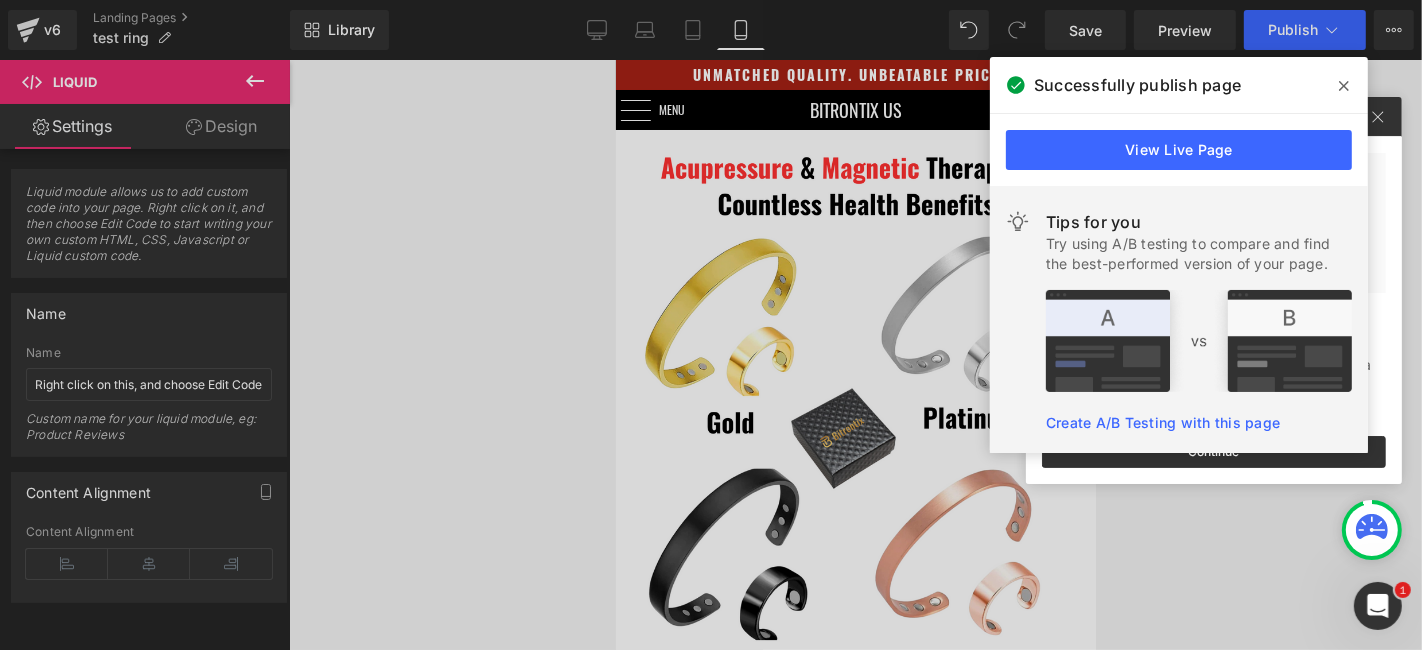 scroll, scrollTop: 1617, scrollLeft: 0, axis: vertical 